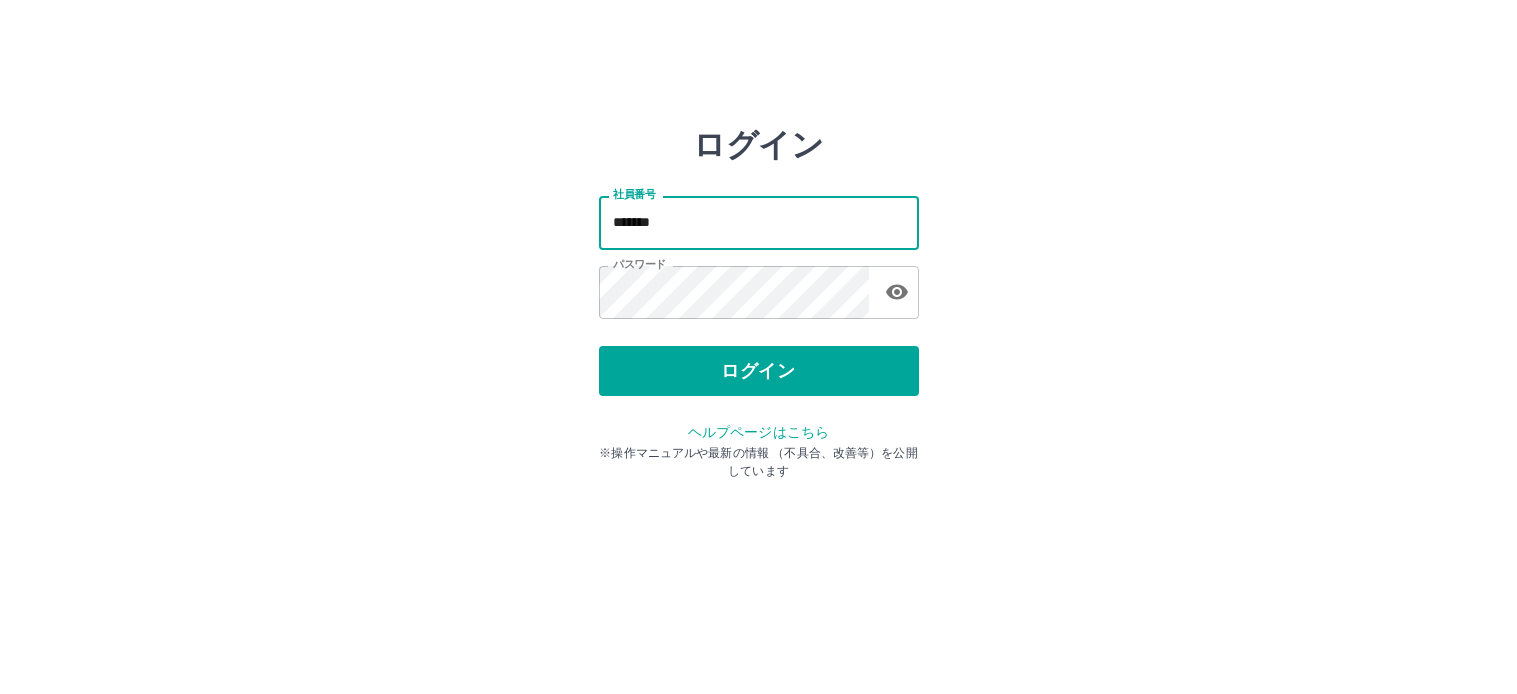 scroll, scrollTop: 0, scrollLeft: 0, axis: both 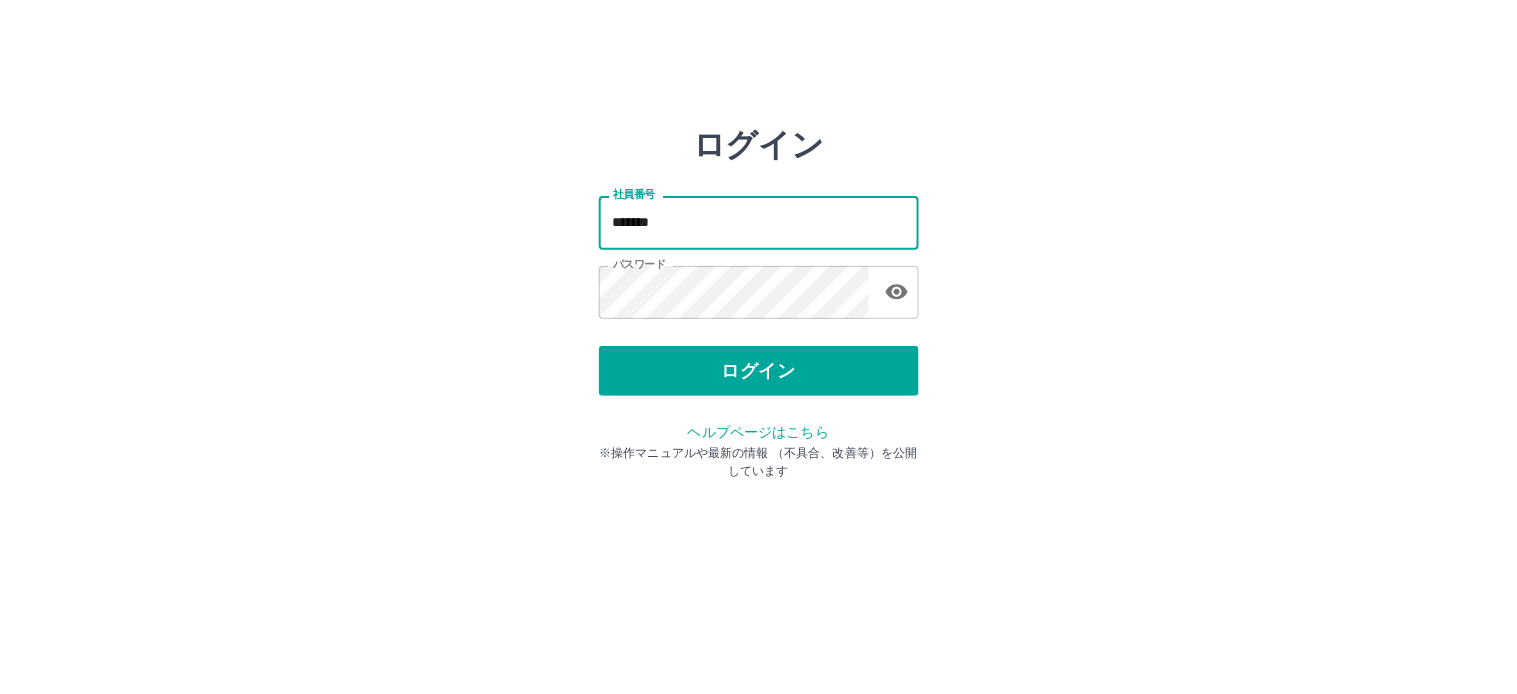 click on "*******" at bounding box center [759, 222] 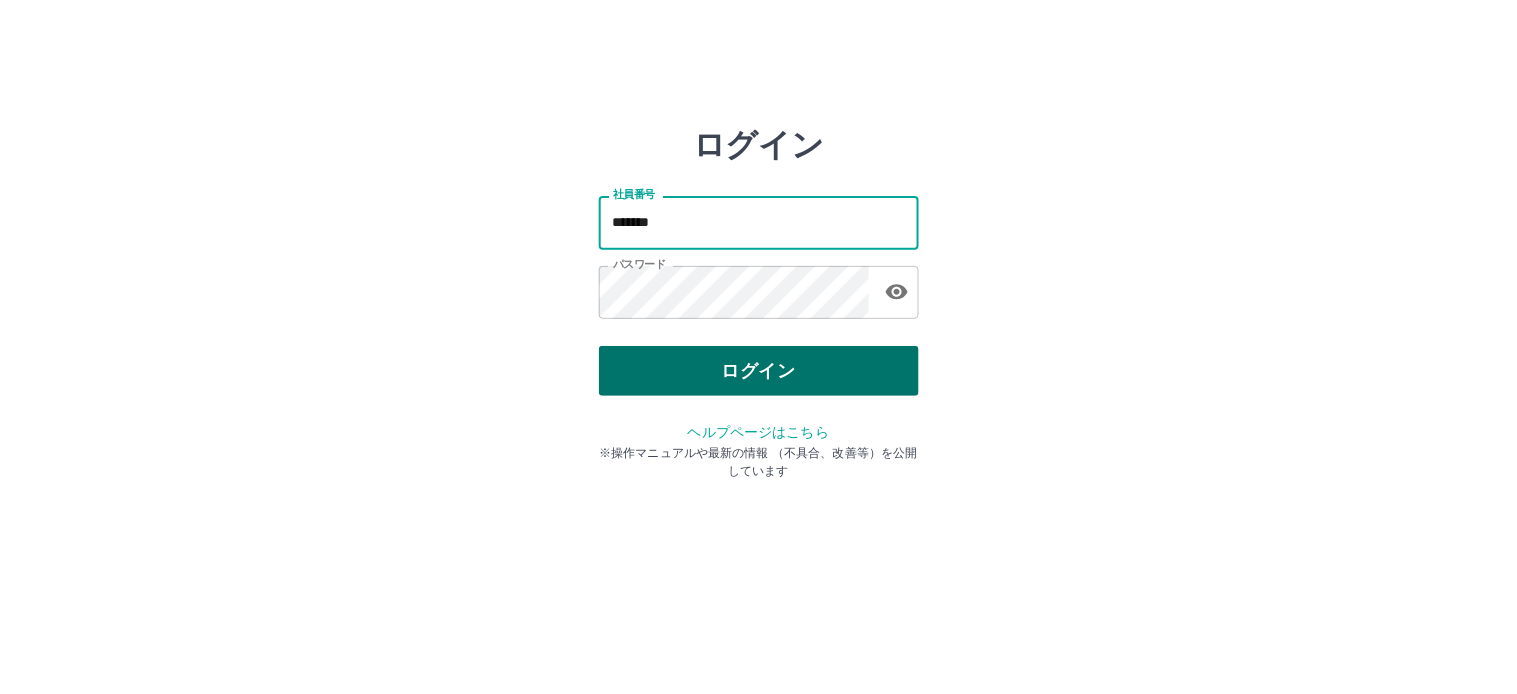 type on "*******" 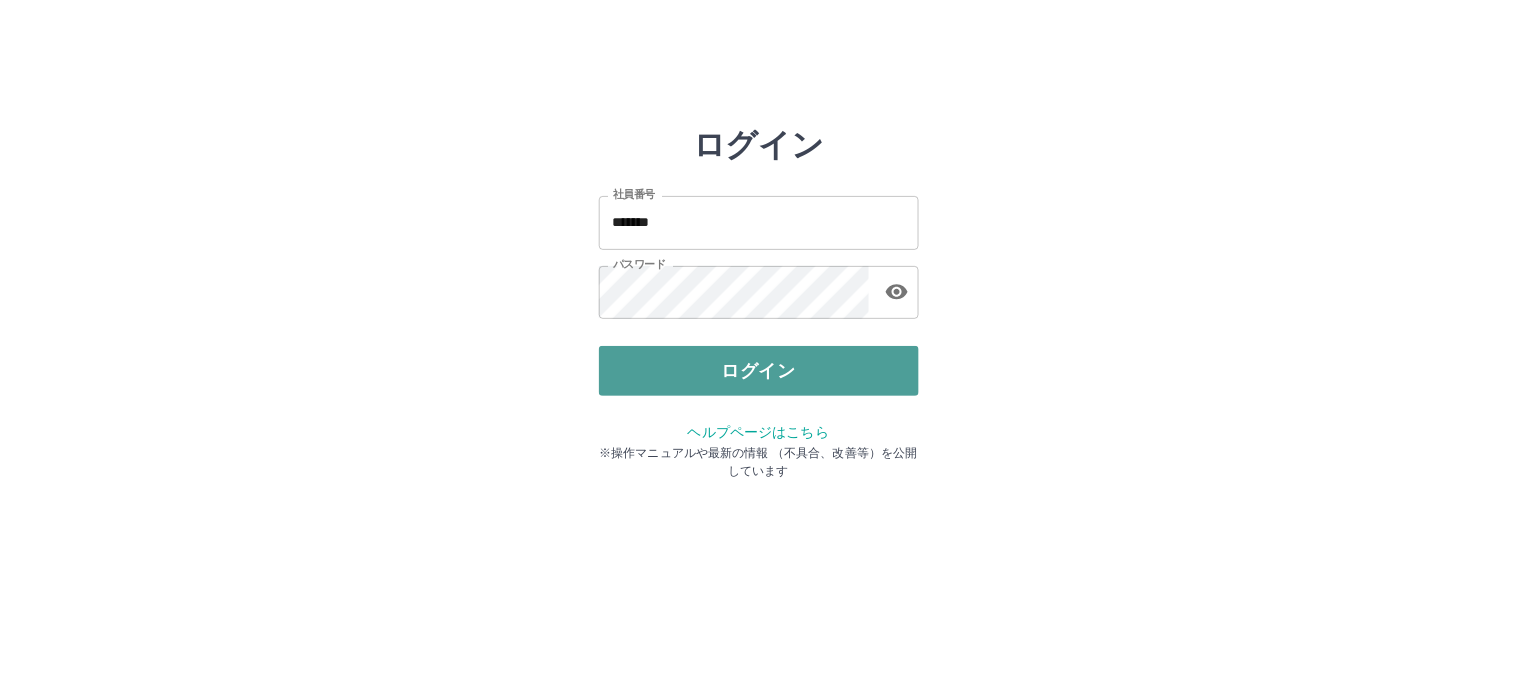 click on "ログイン" at bounding box center [759, 371] 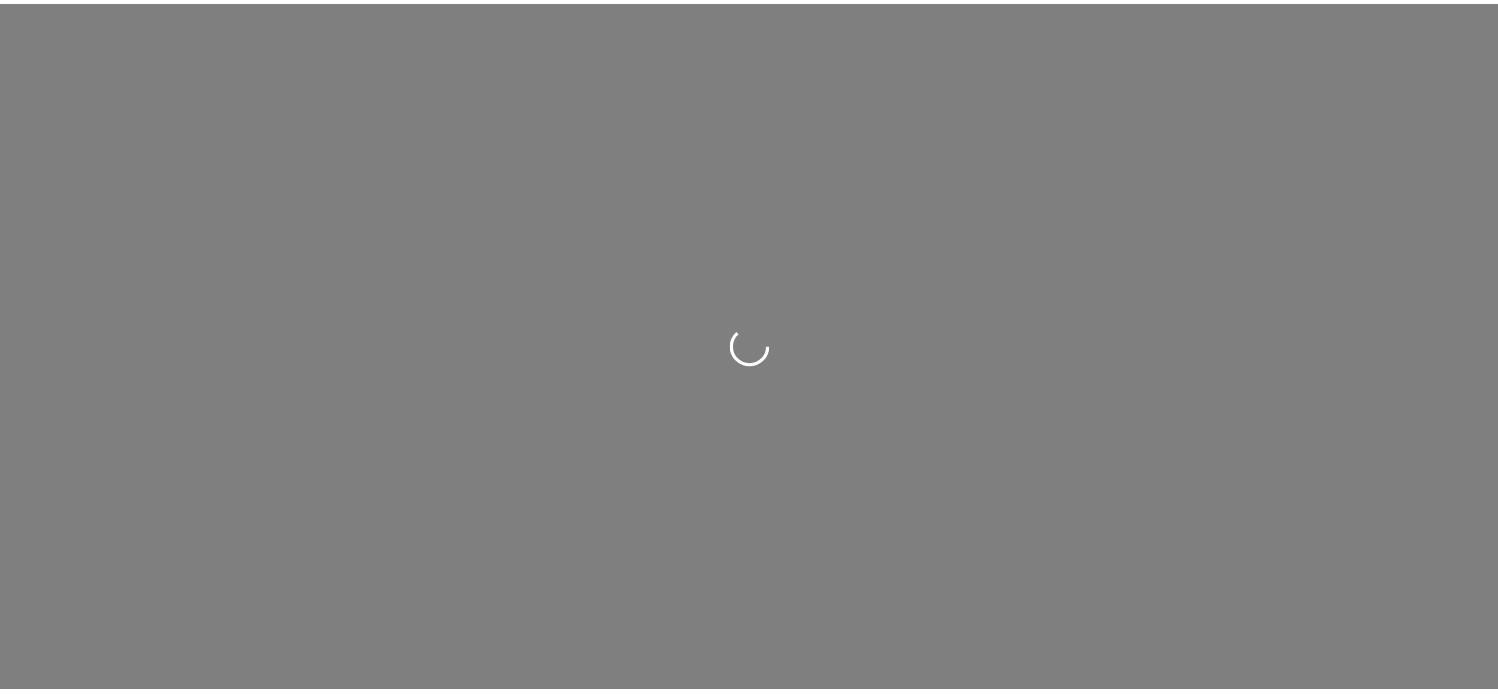 scroll, scrollTop: 0, scrollLeft: 0, axis: both 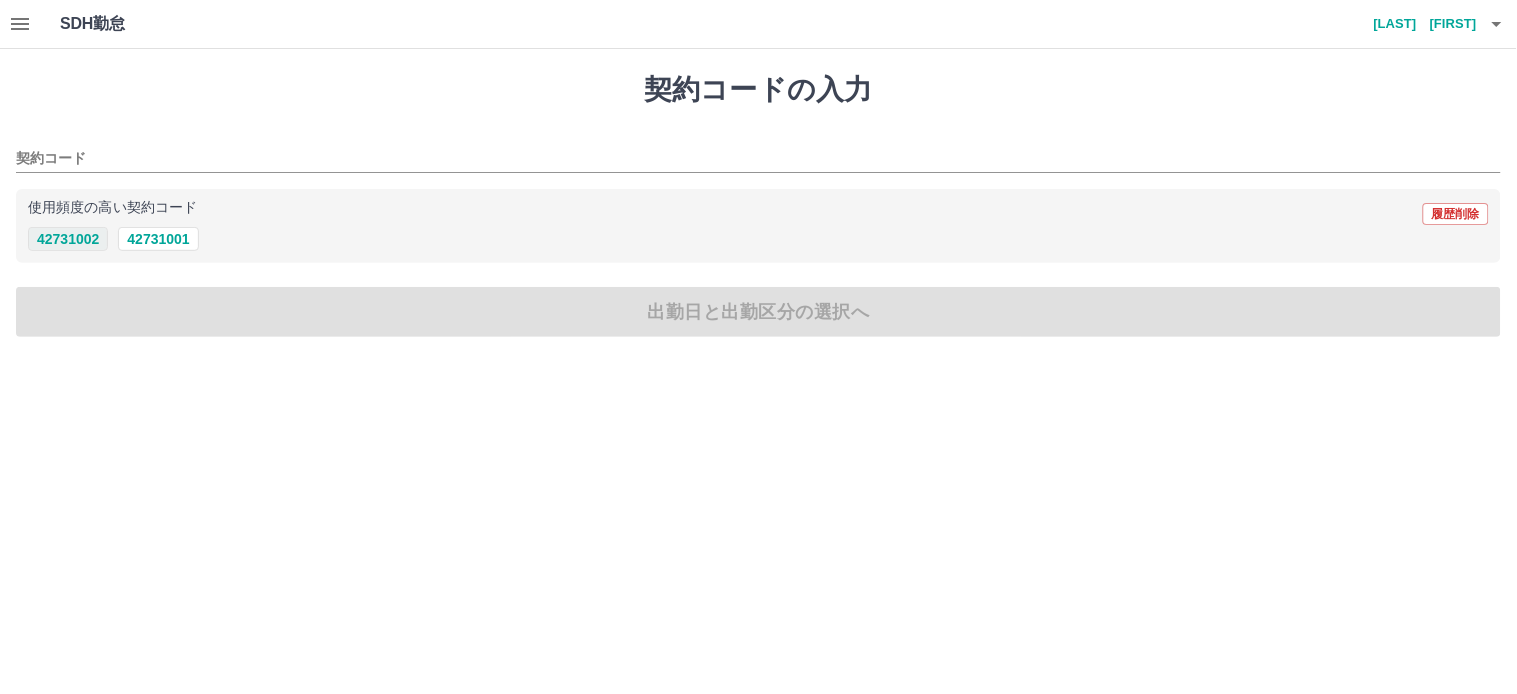 click on "42731002" at bounding box center (68, 239) 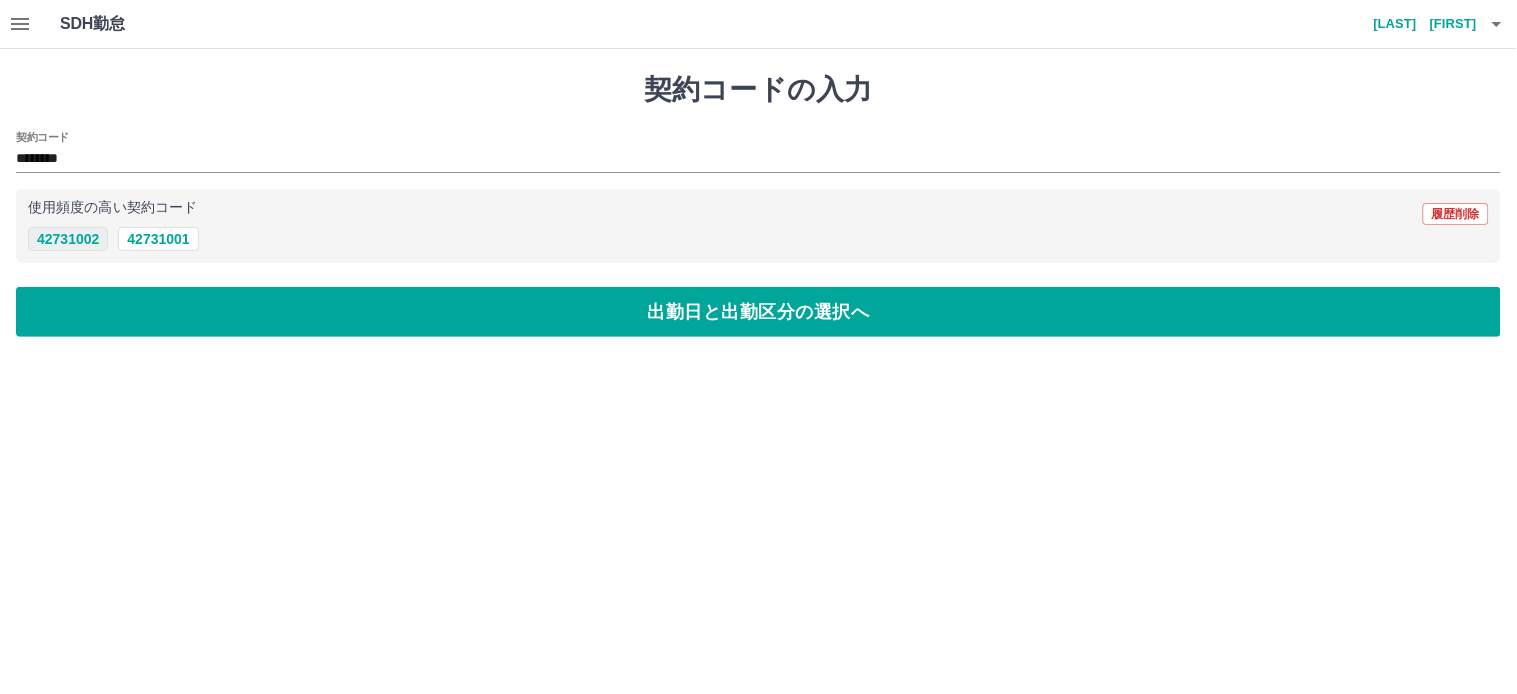 type on "********" 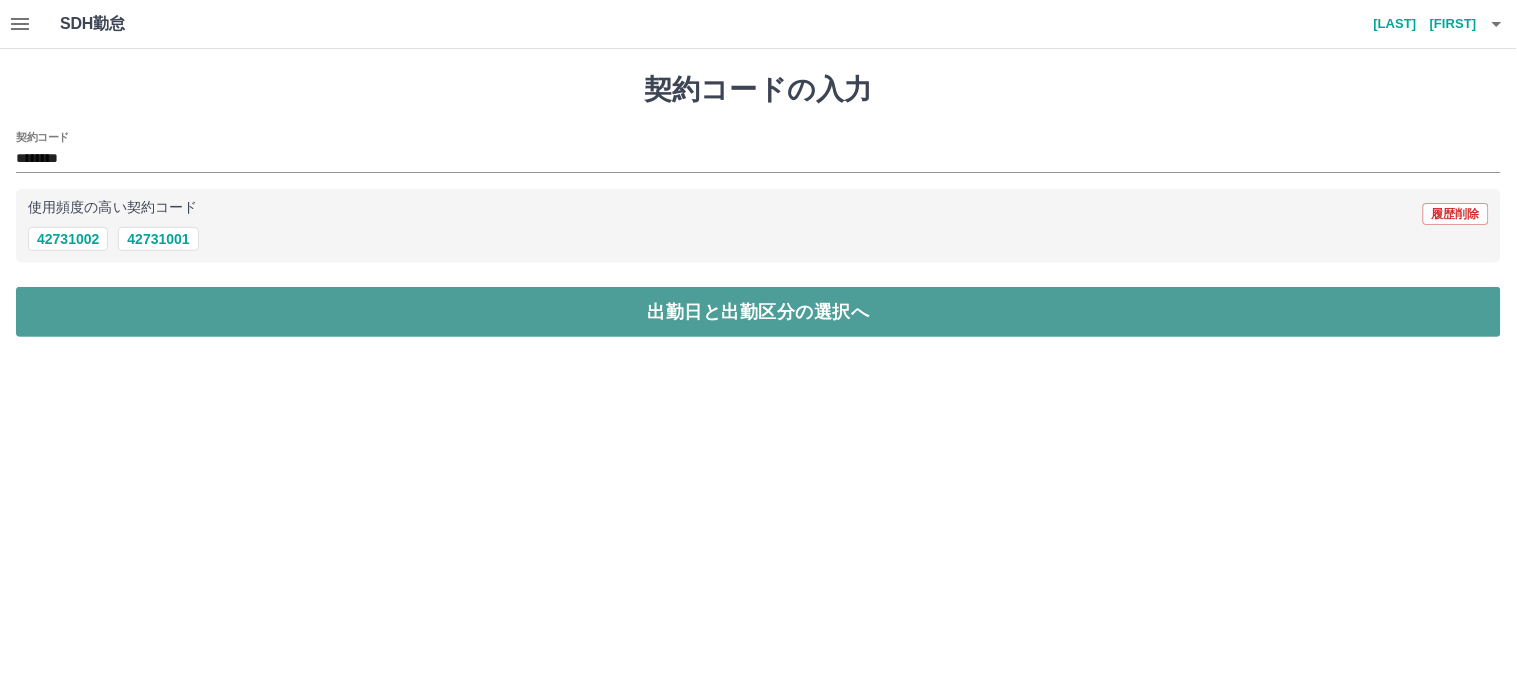 click on "出勤日と出勤区分の選択へ" at bounding box center (758, 312) 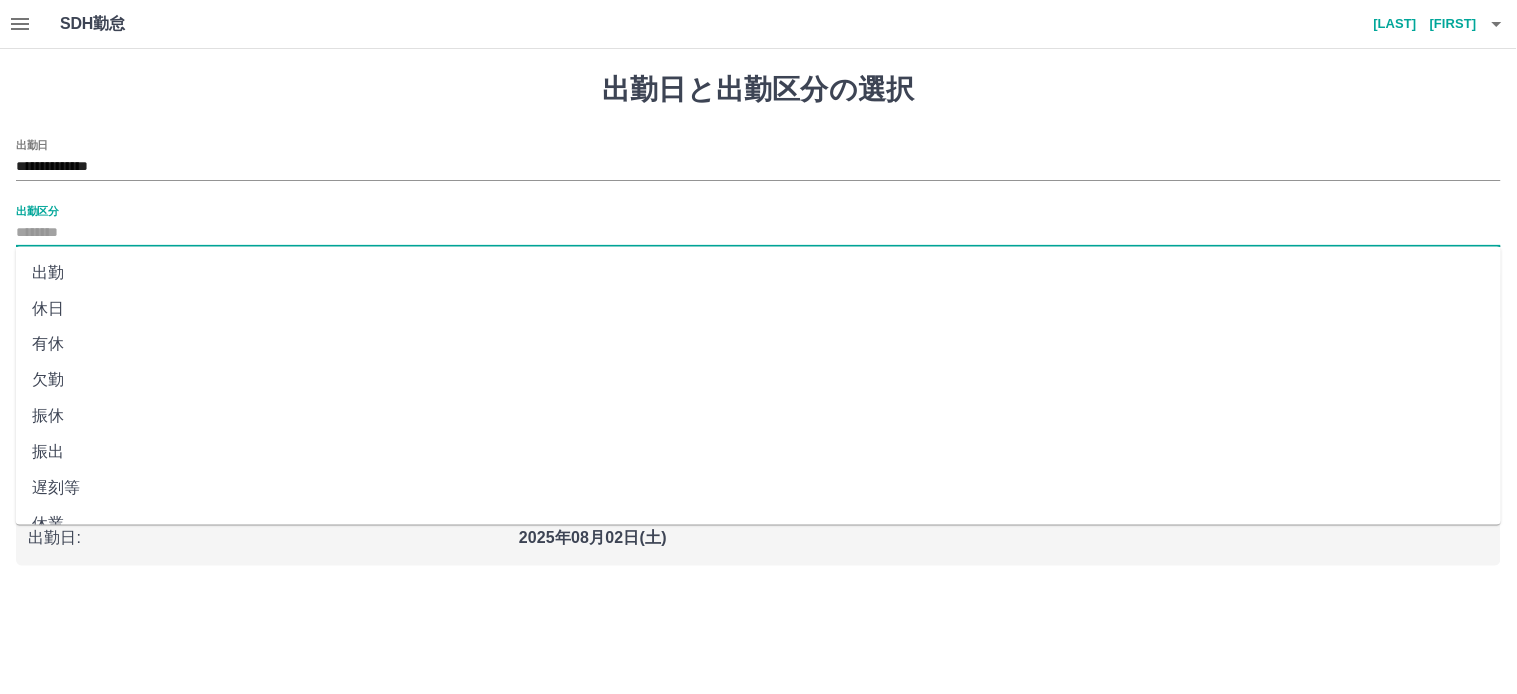 click on "出勤区分" at bounding box center (758, 233) 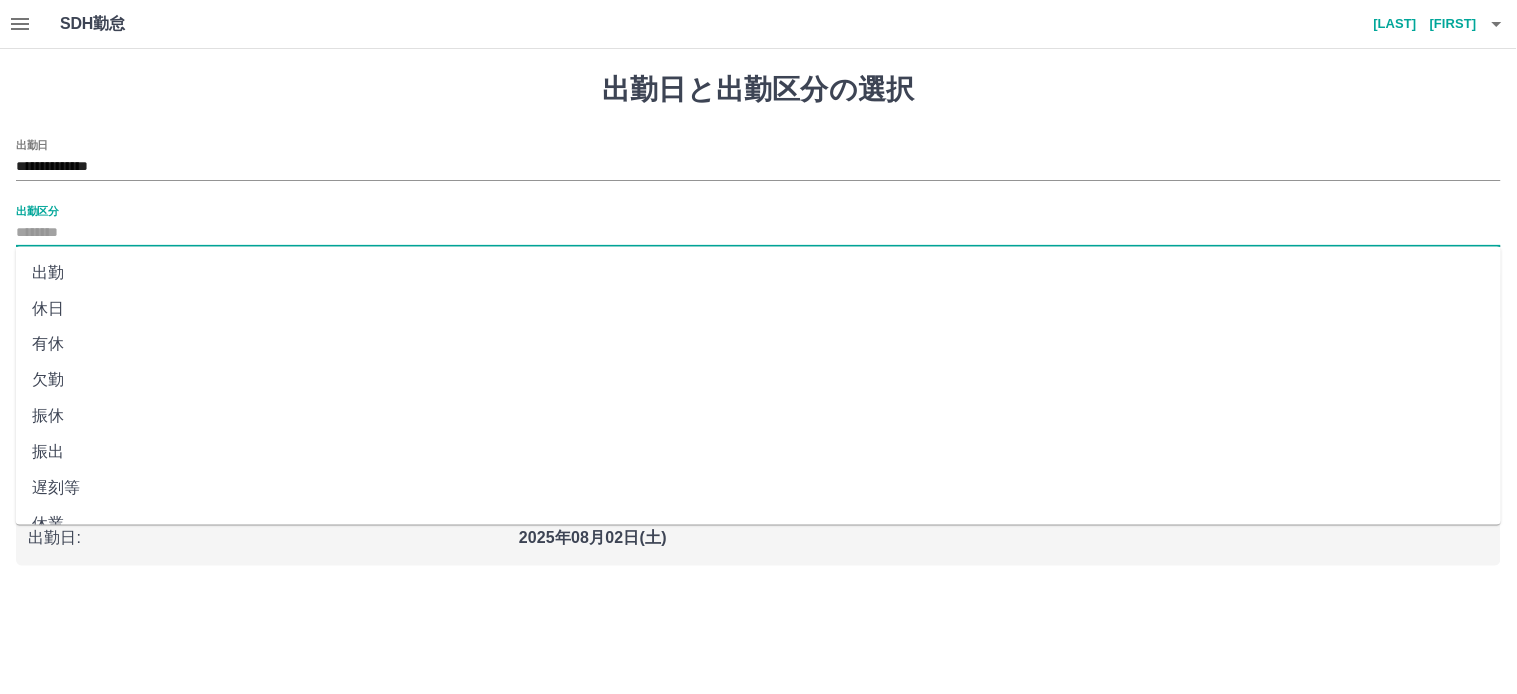 click on "出勤" at bounding box center [759, 273] 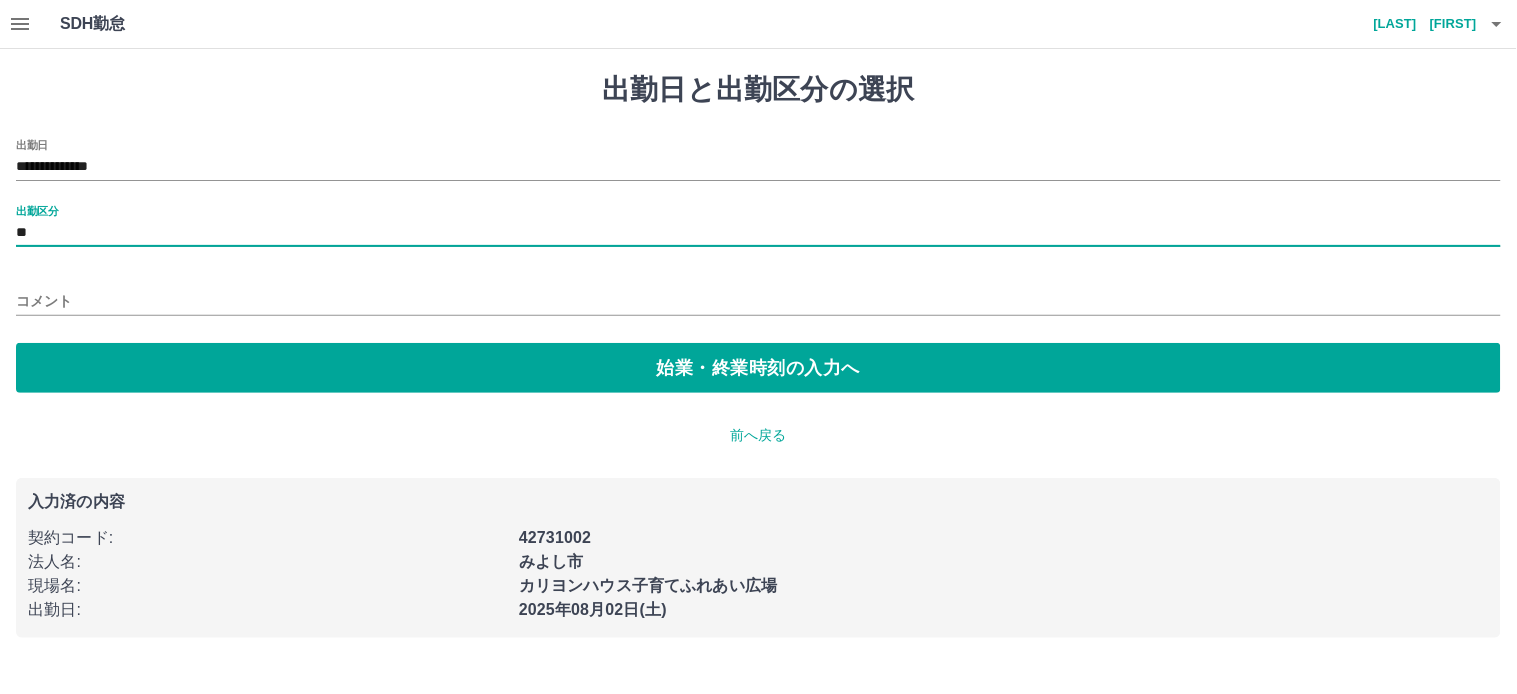 type on "**" 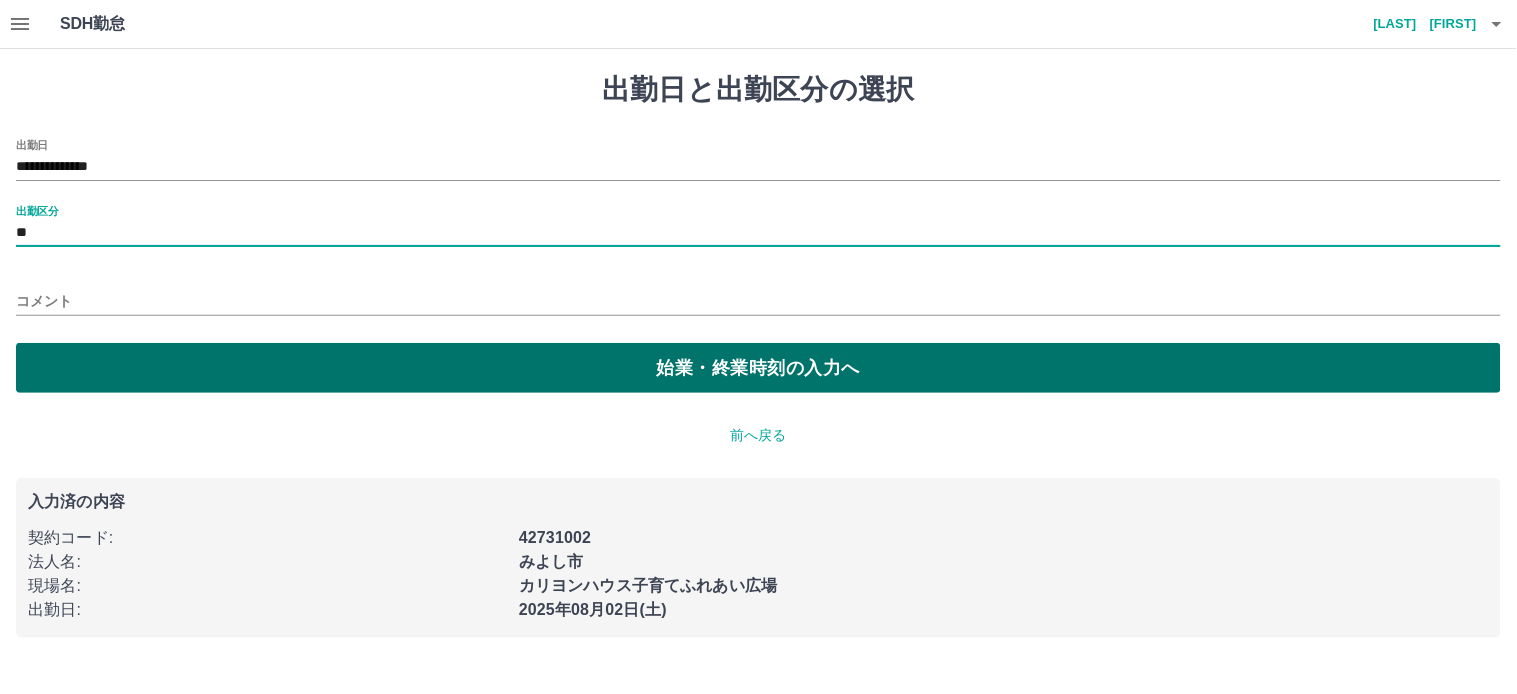 click on "始業・終業時刻の入力へ" at bounding box center (758, 368) 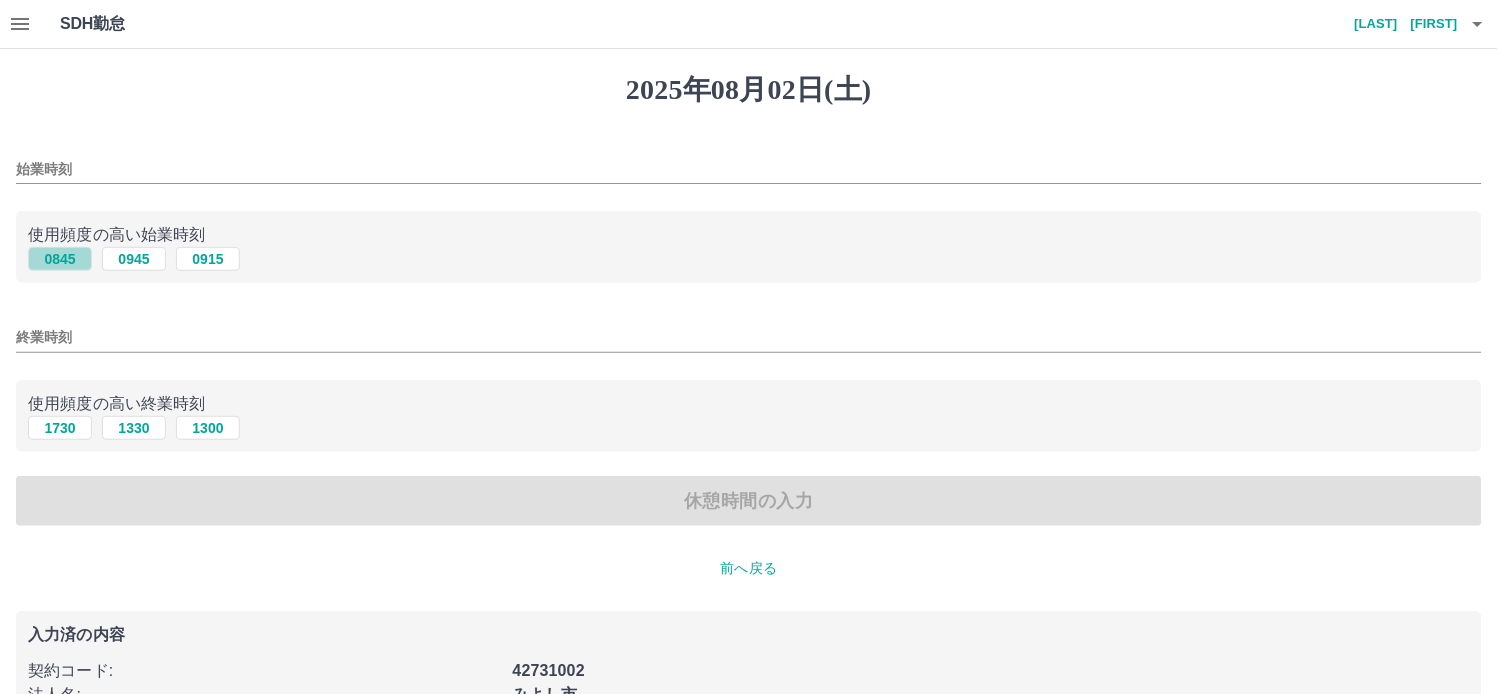click on "0845" at bounding box center [60, 259] 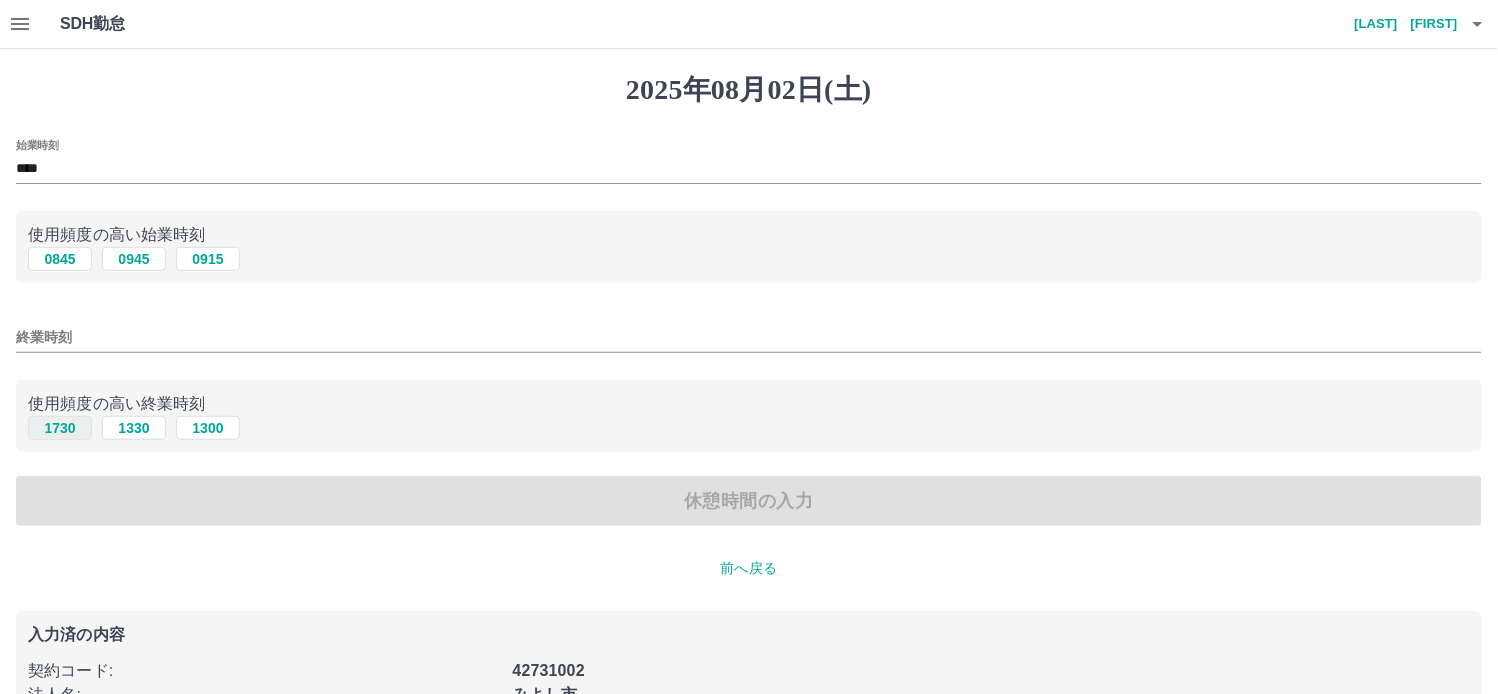 click on "1730" at bounding box center [60, 428] 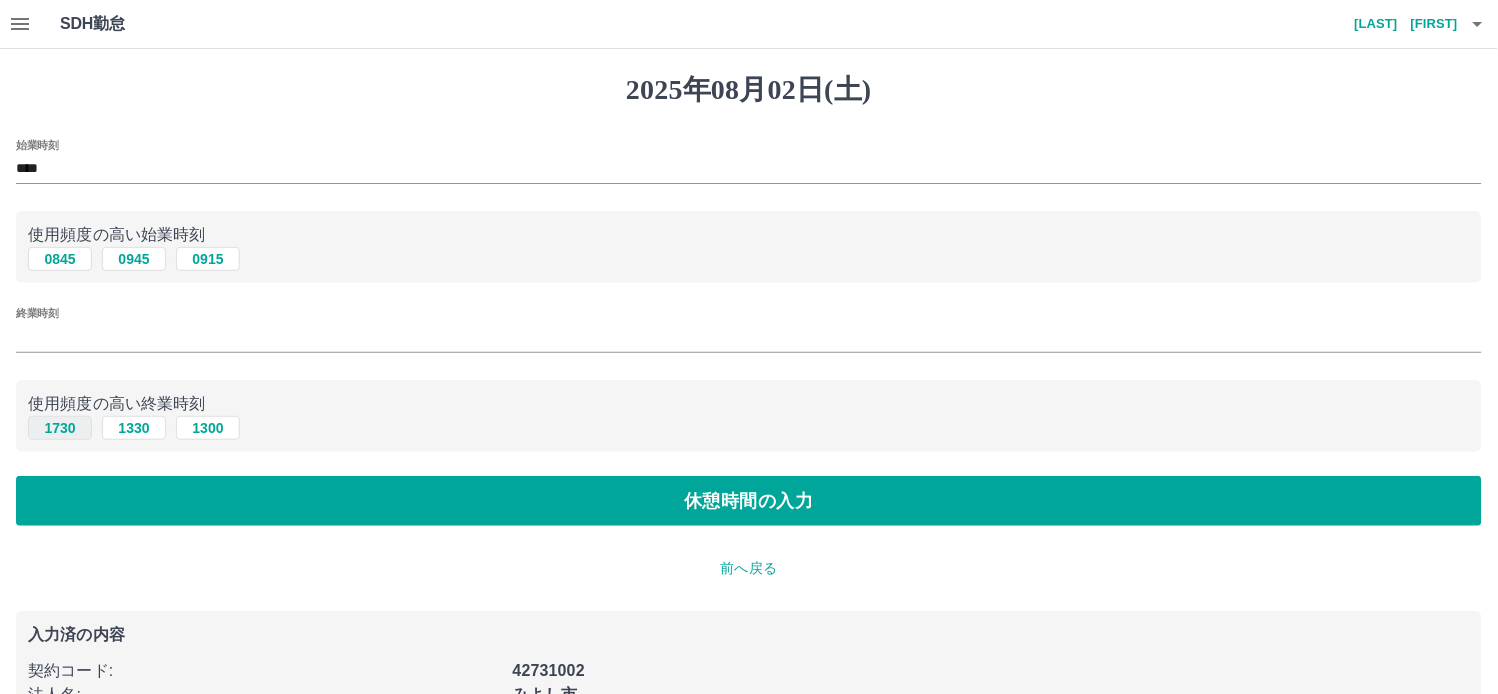 type on "****" 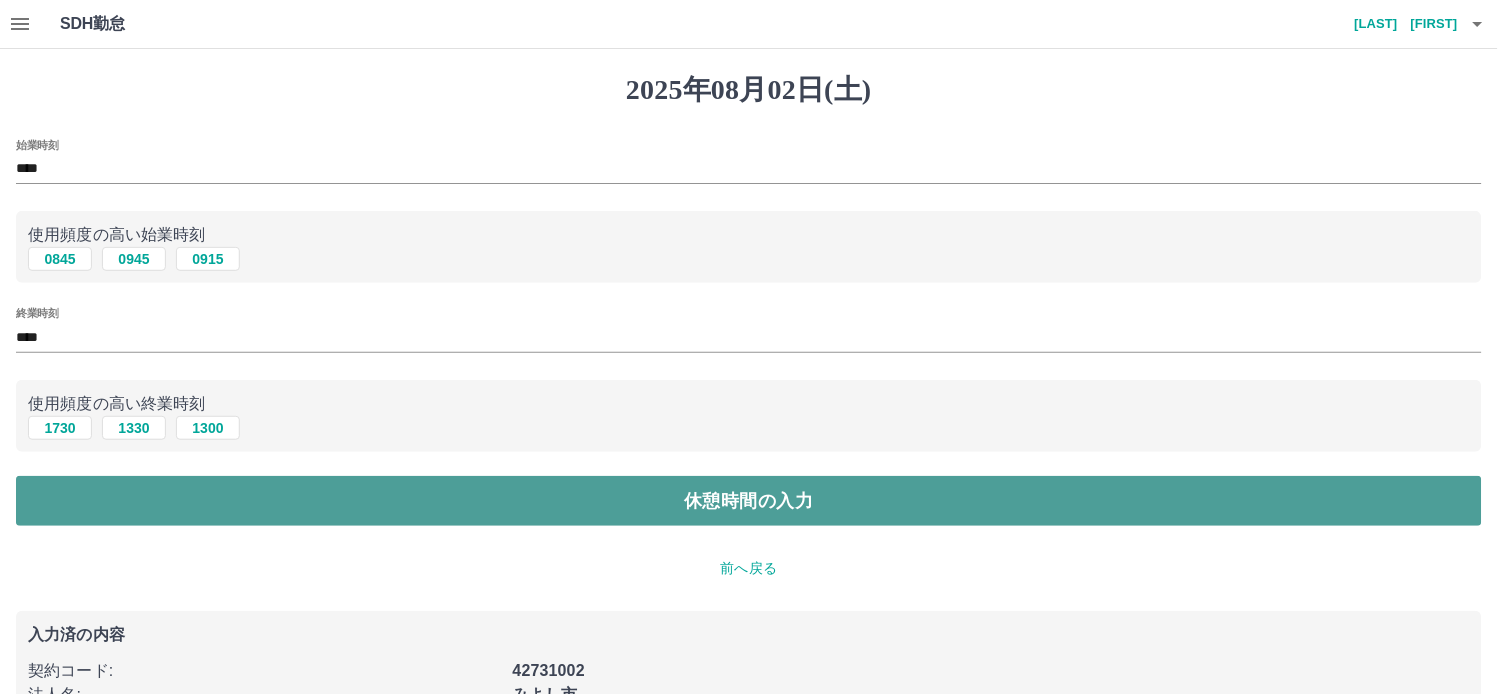 click on "休憩時間の入力" at bounding box center (749, 501) 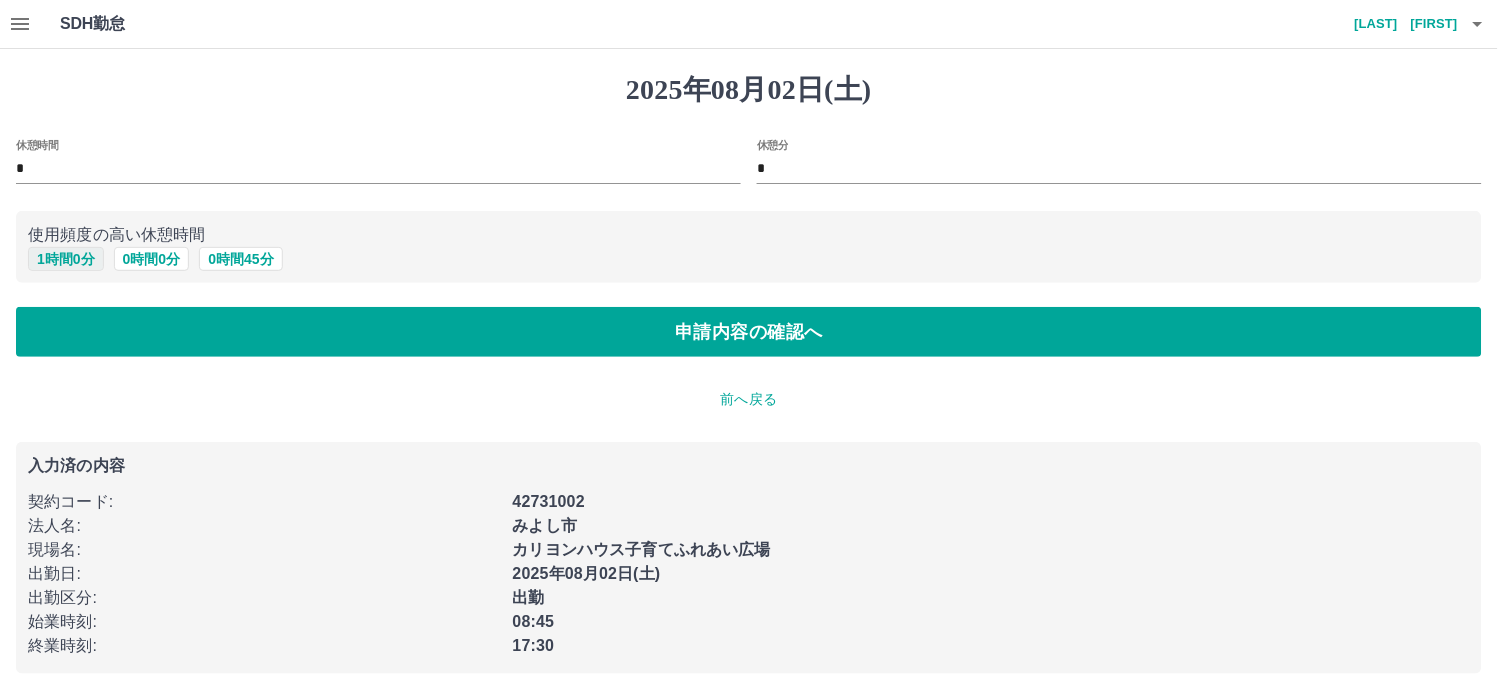 click on "1 時間 0 分" at bounding box center [66, 259] 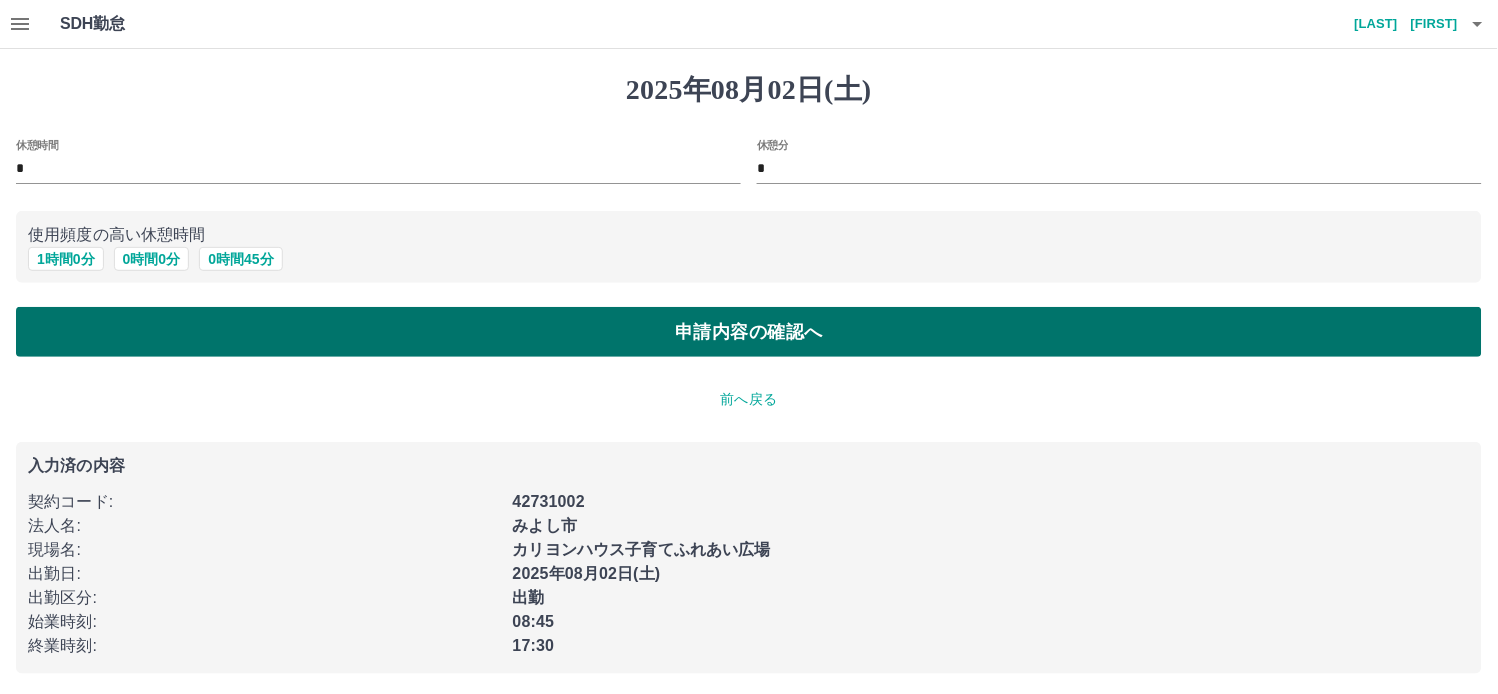 click on "申請内容の確認へ" at bounding box center [749, 332] 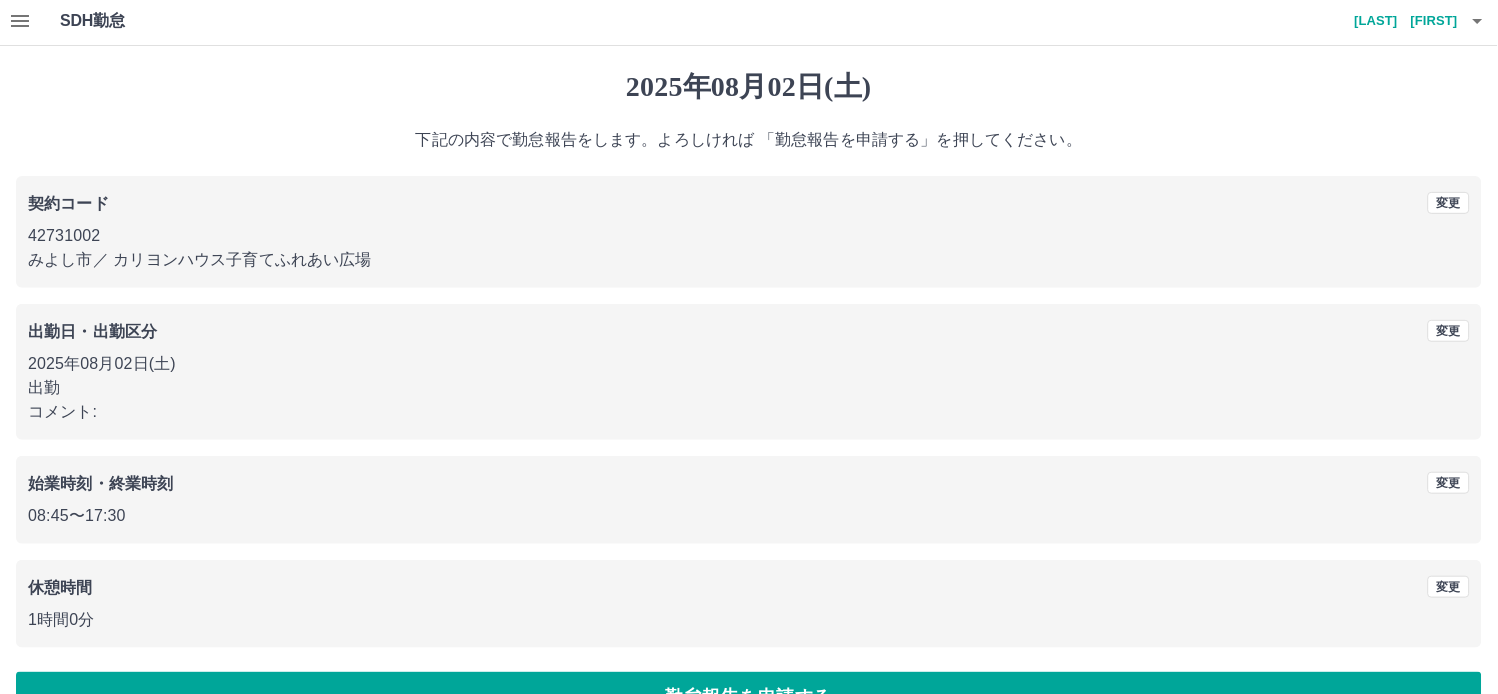 scroll, scrollTop: 54, scrollLeft: 0, axis: vertical 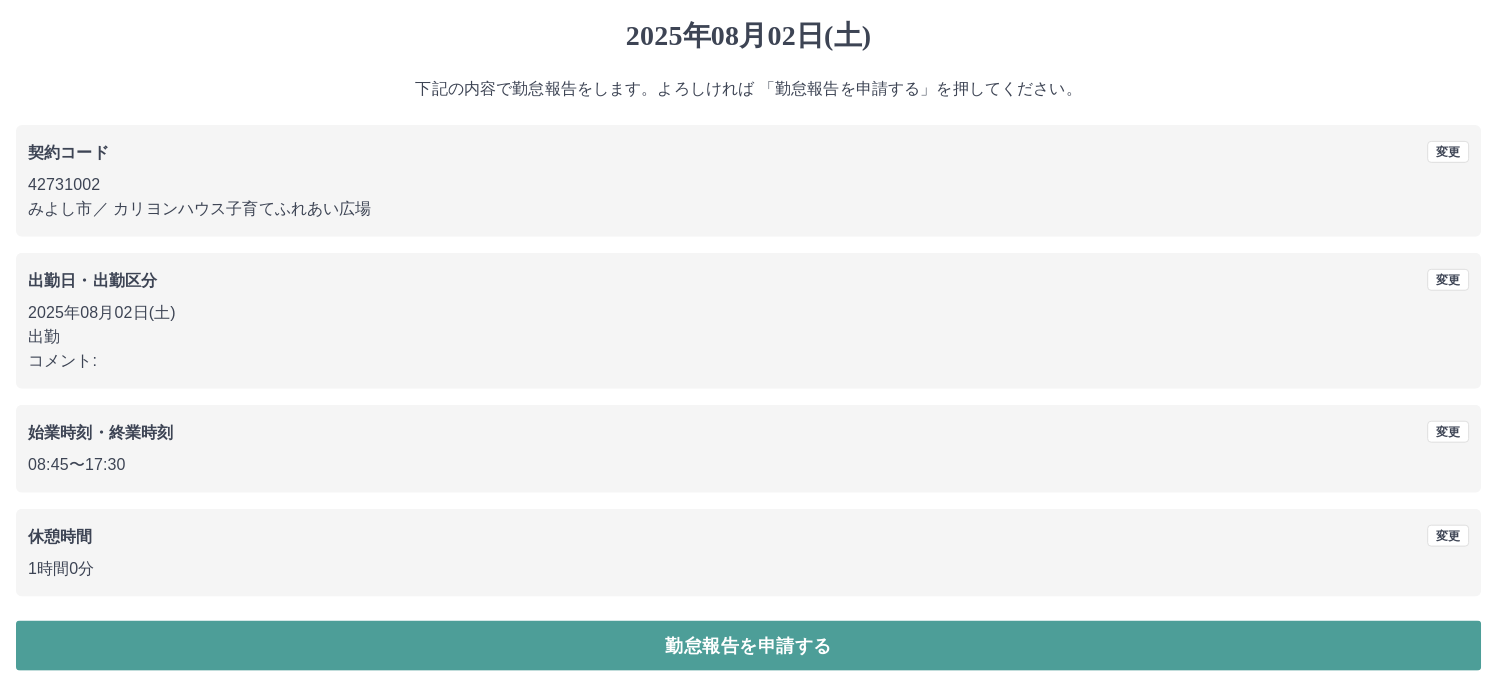 click on "勤怠報告を申請する" at bounding box center (749, 646) 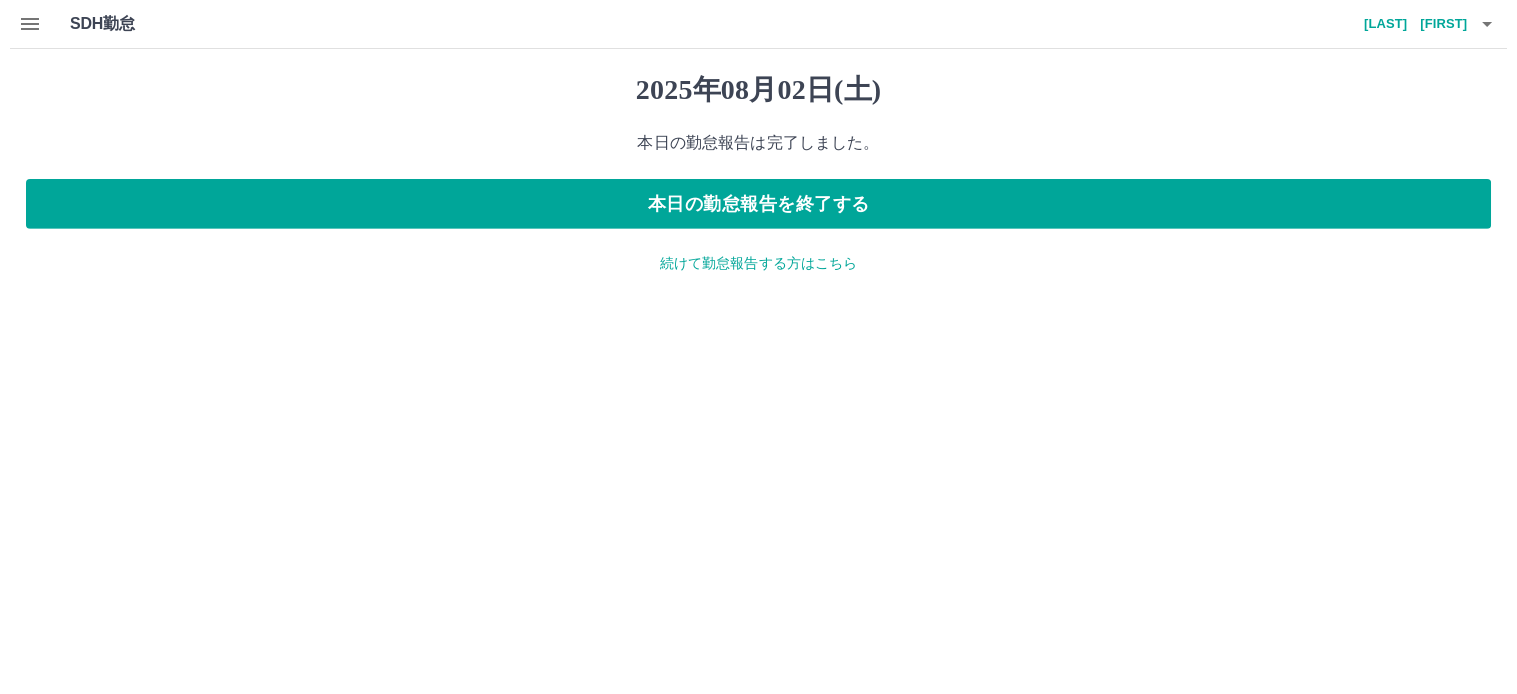 scroll, scrollTop: 0, scrollLeft: 0, axis: both 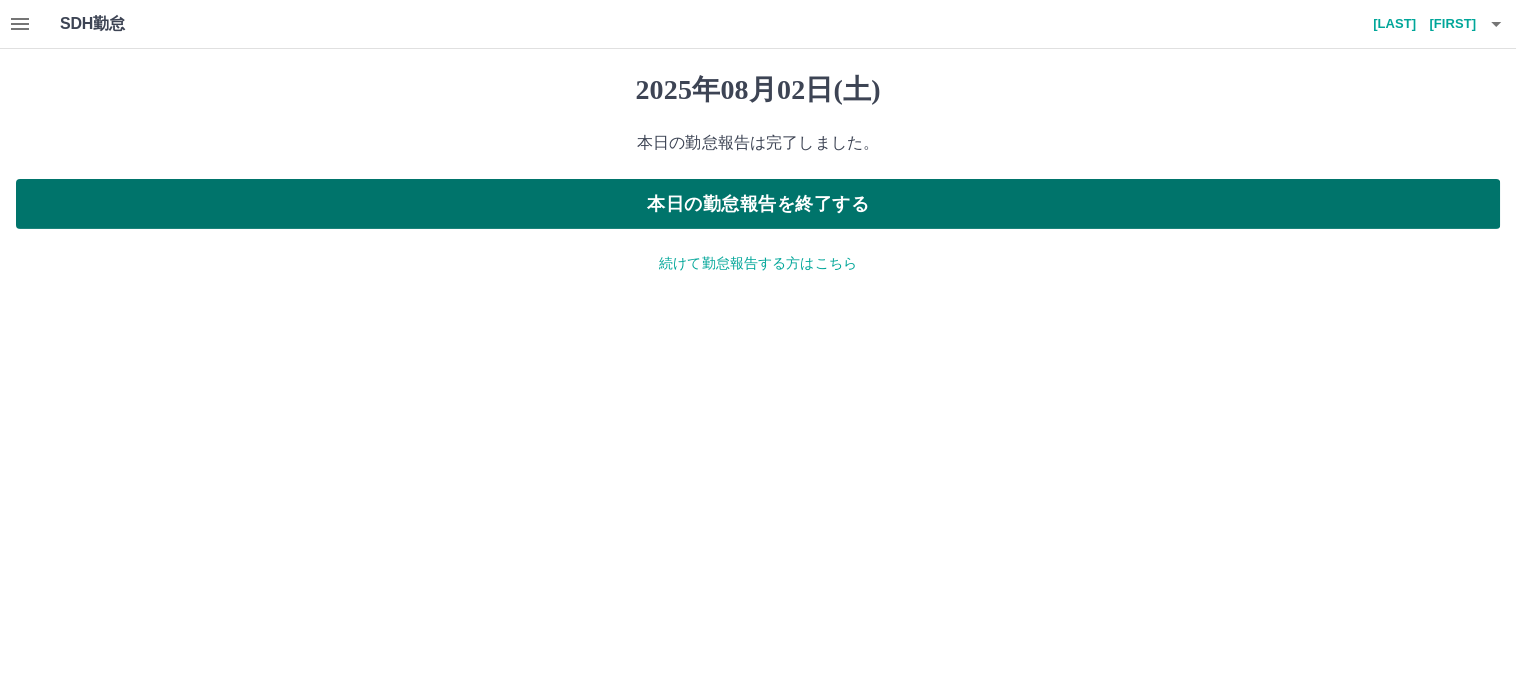 click on "本日の勤怠報告を終了する" at bounding box center (758, 204) 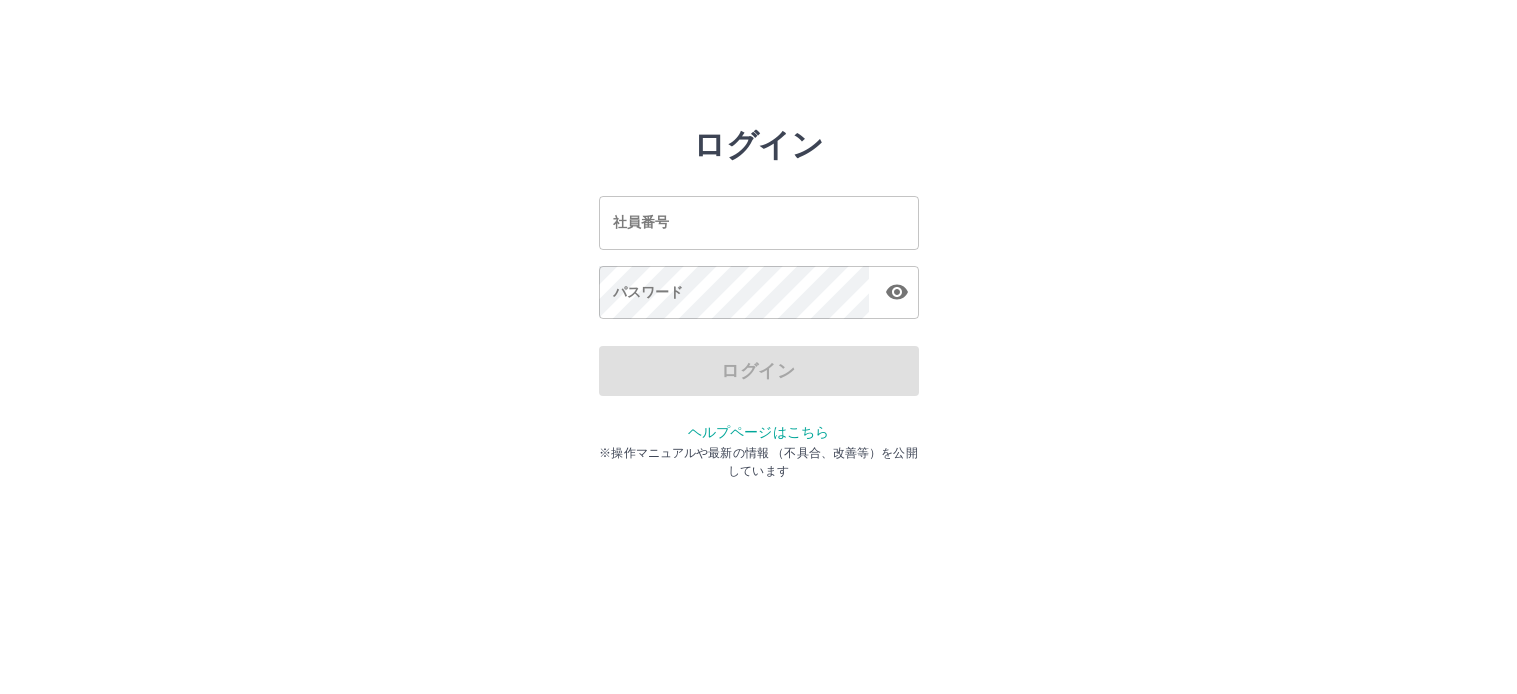 scroll, scrollTop: 0, scrollLeft: 0, axis: both 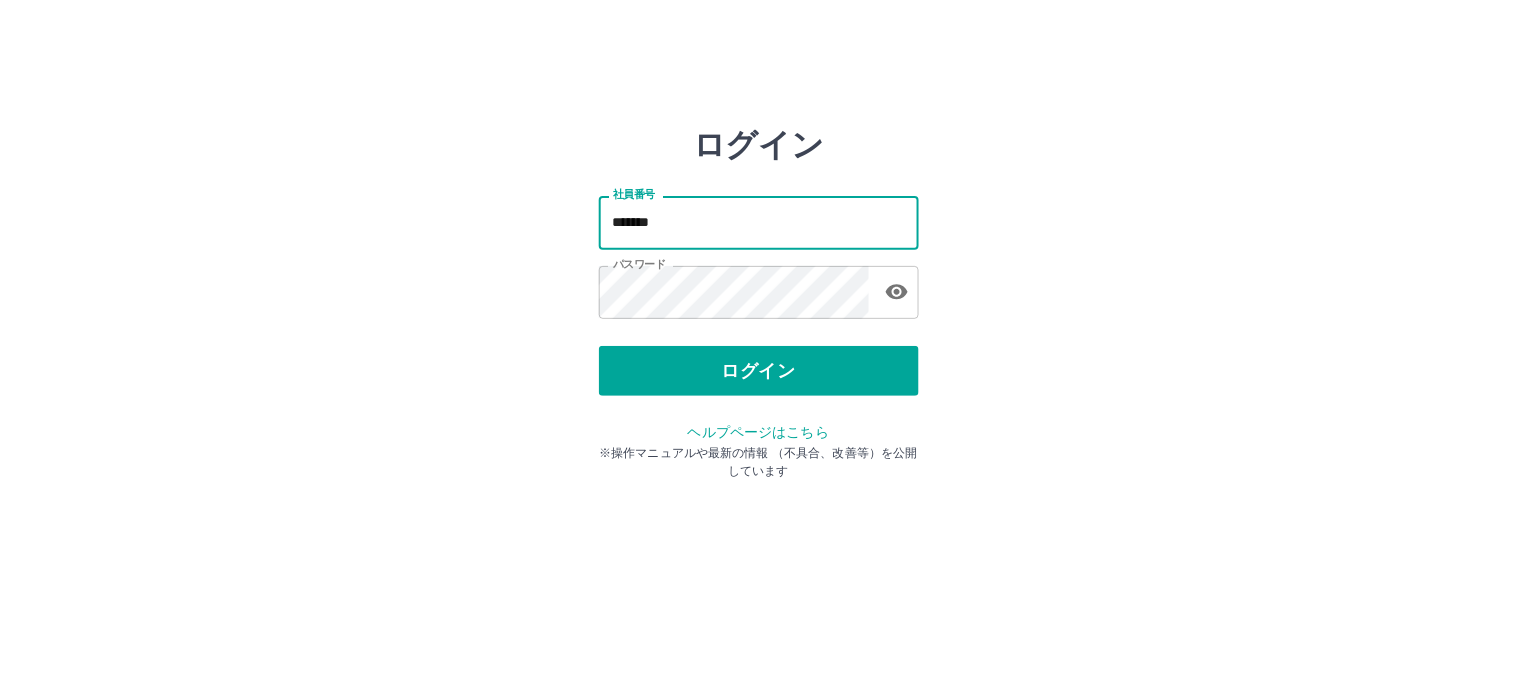 click on "*******" at bounding box center (759, 222) 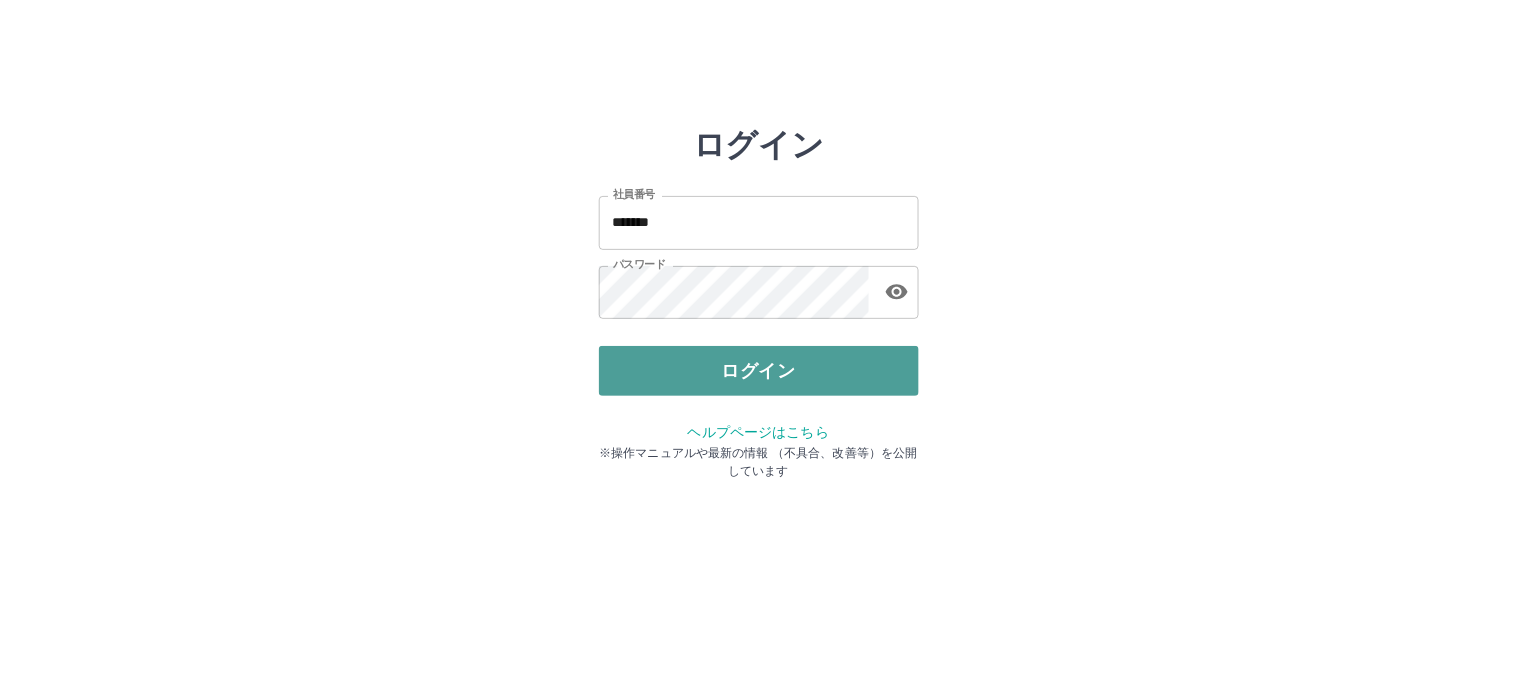 click on "ログイン" at bounding box center (759, 371) 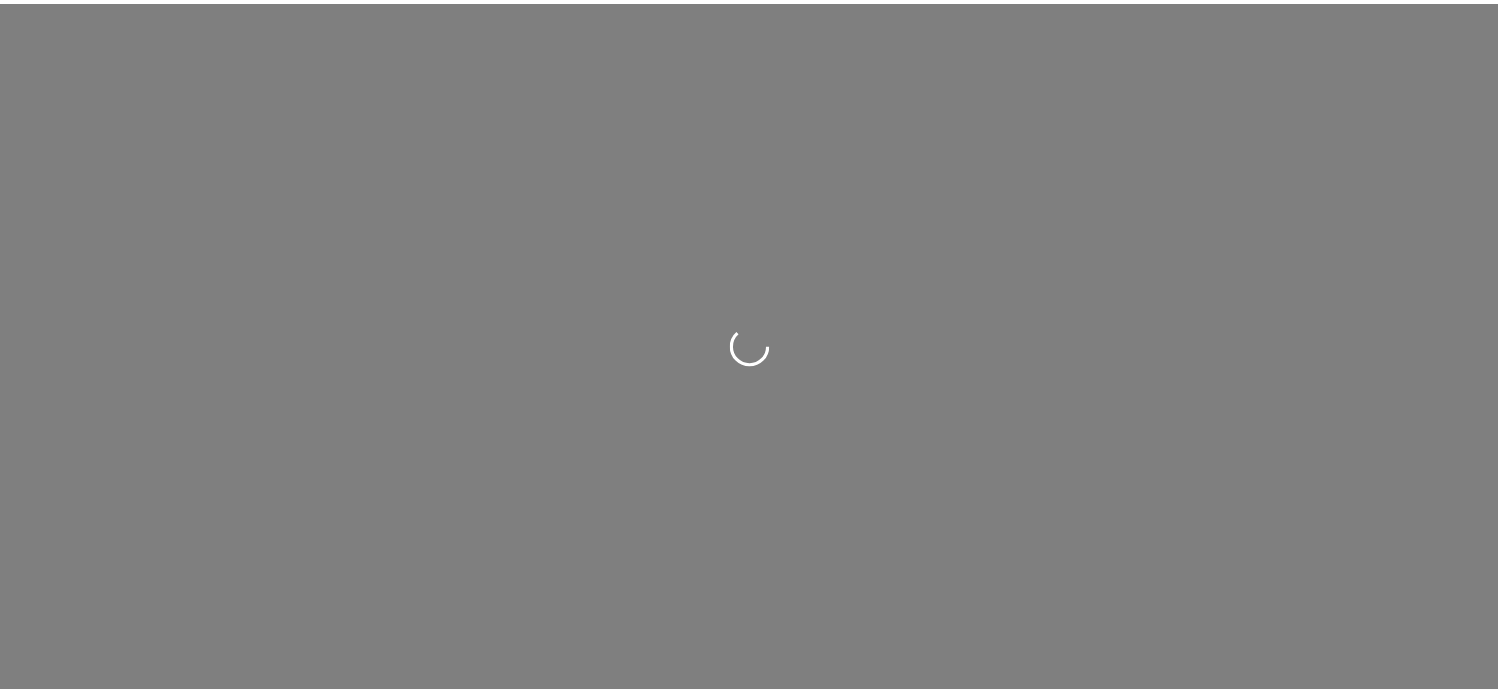 scroll, scrollTop: 0, scrollLeft: 0, axis: both 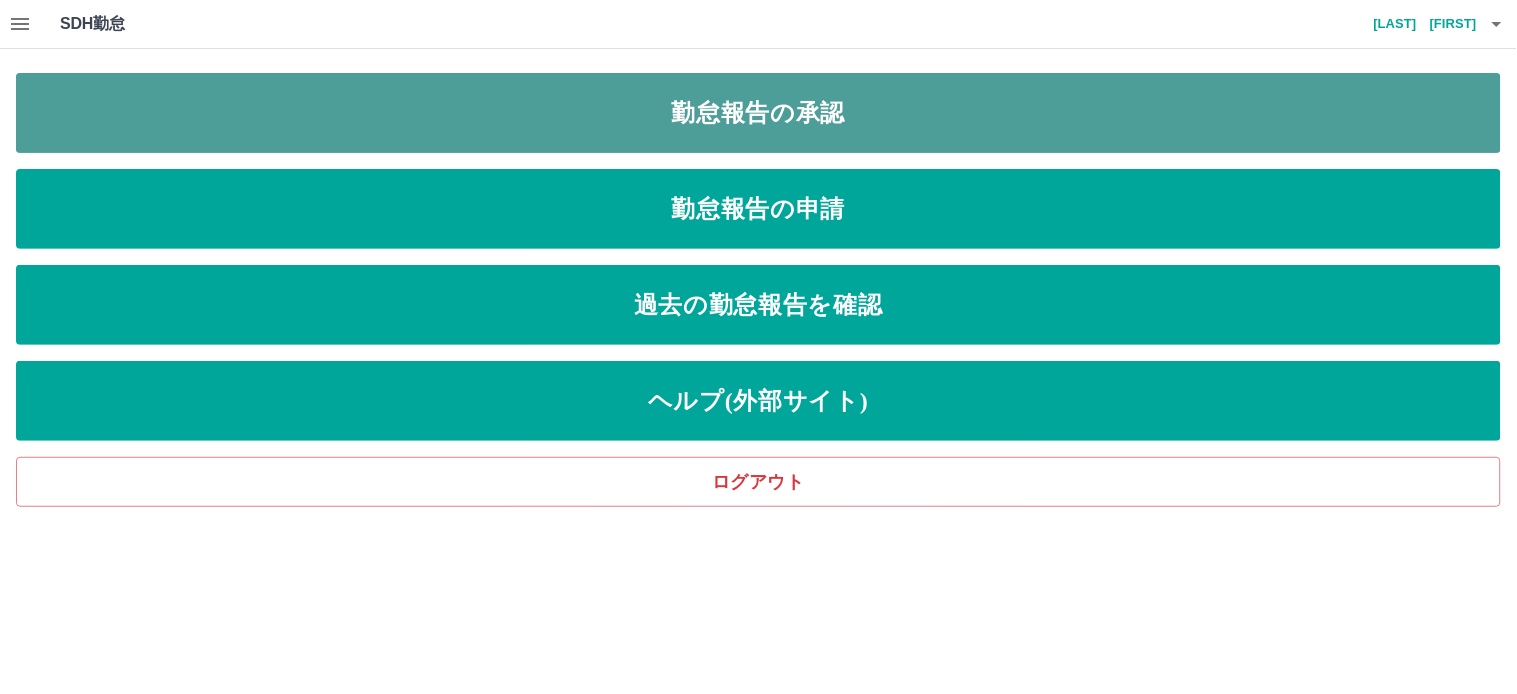 click on "勤怠報告の承認" at bounding box center (758, 113) 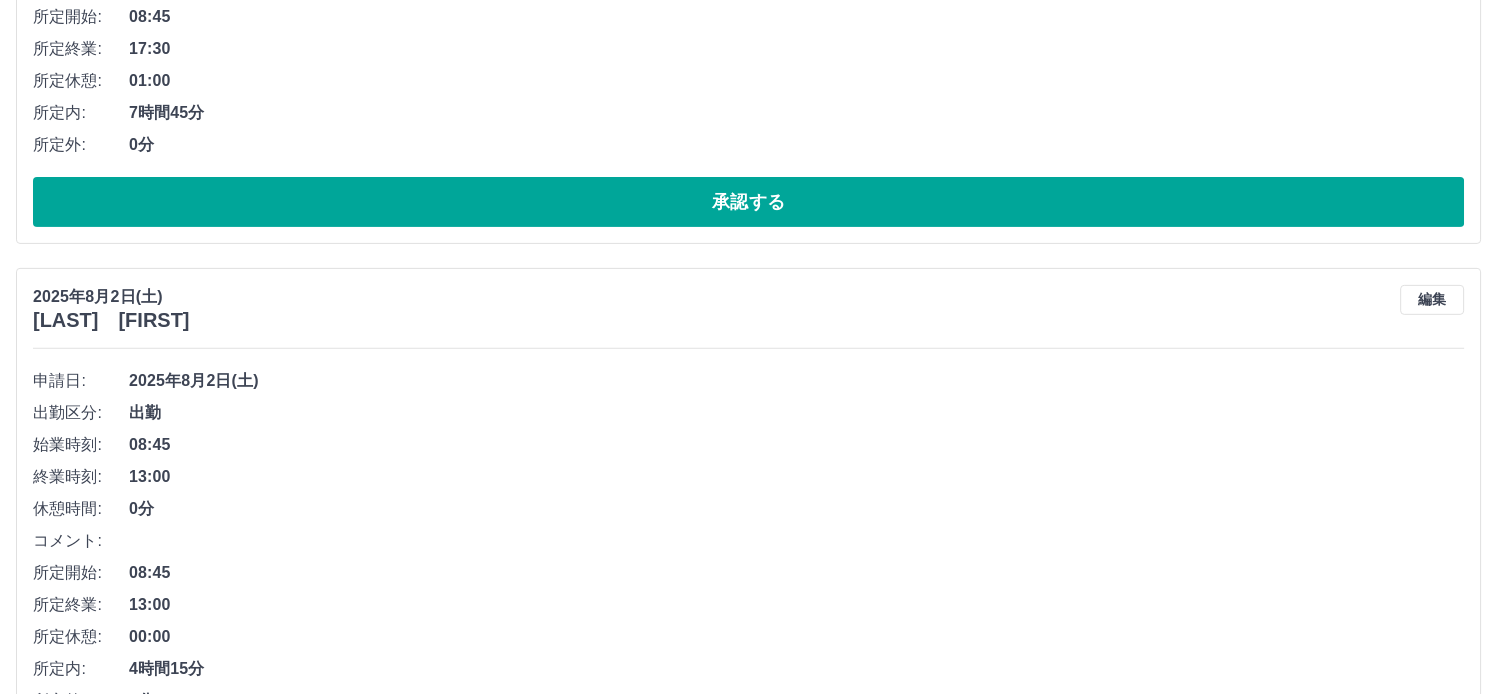 scroll, scrollTop: 3440, scrollLeft: 0, axis: vertical 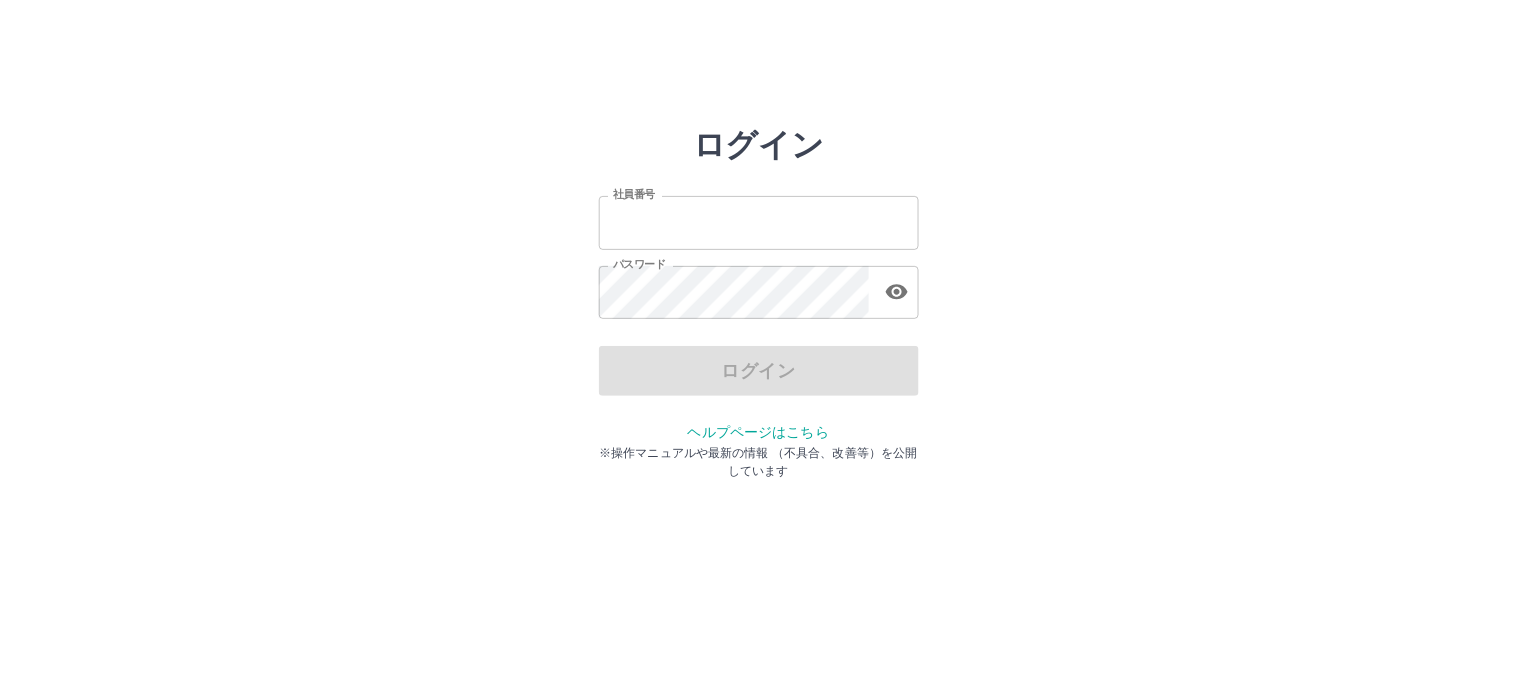 type on "*******" 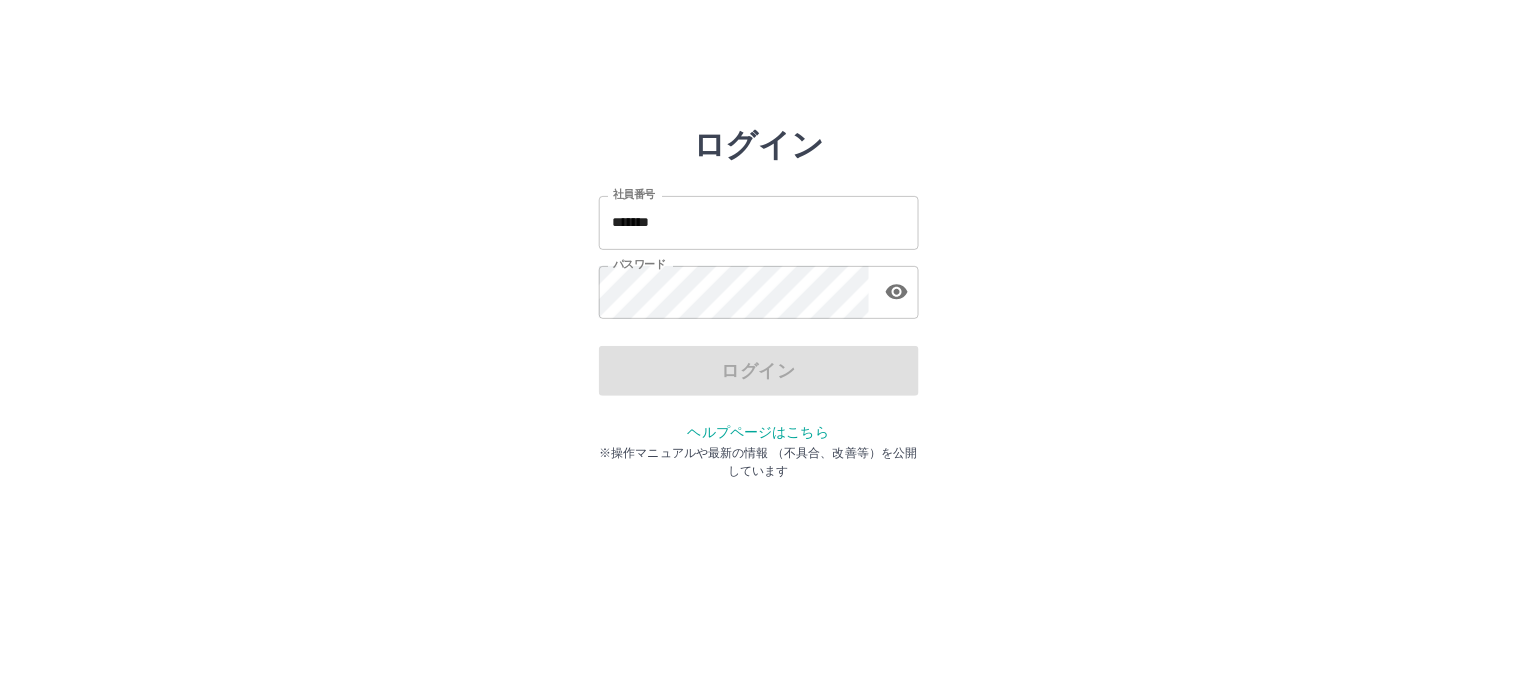 click on "ログイン" at bounding box center [759, 371] 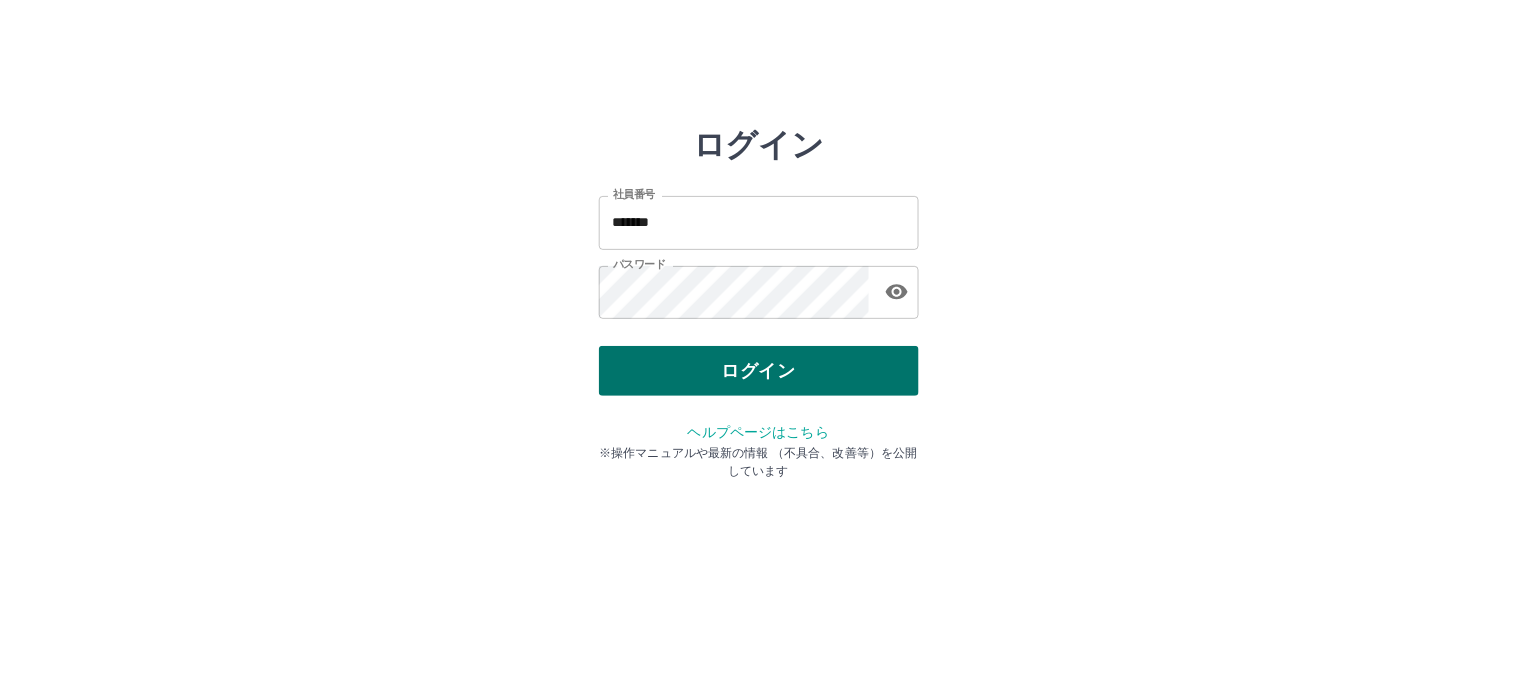 click on "ログイン" at bounding box center [759, 371] 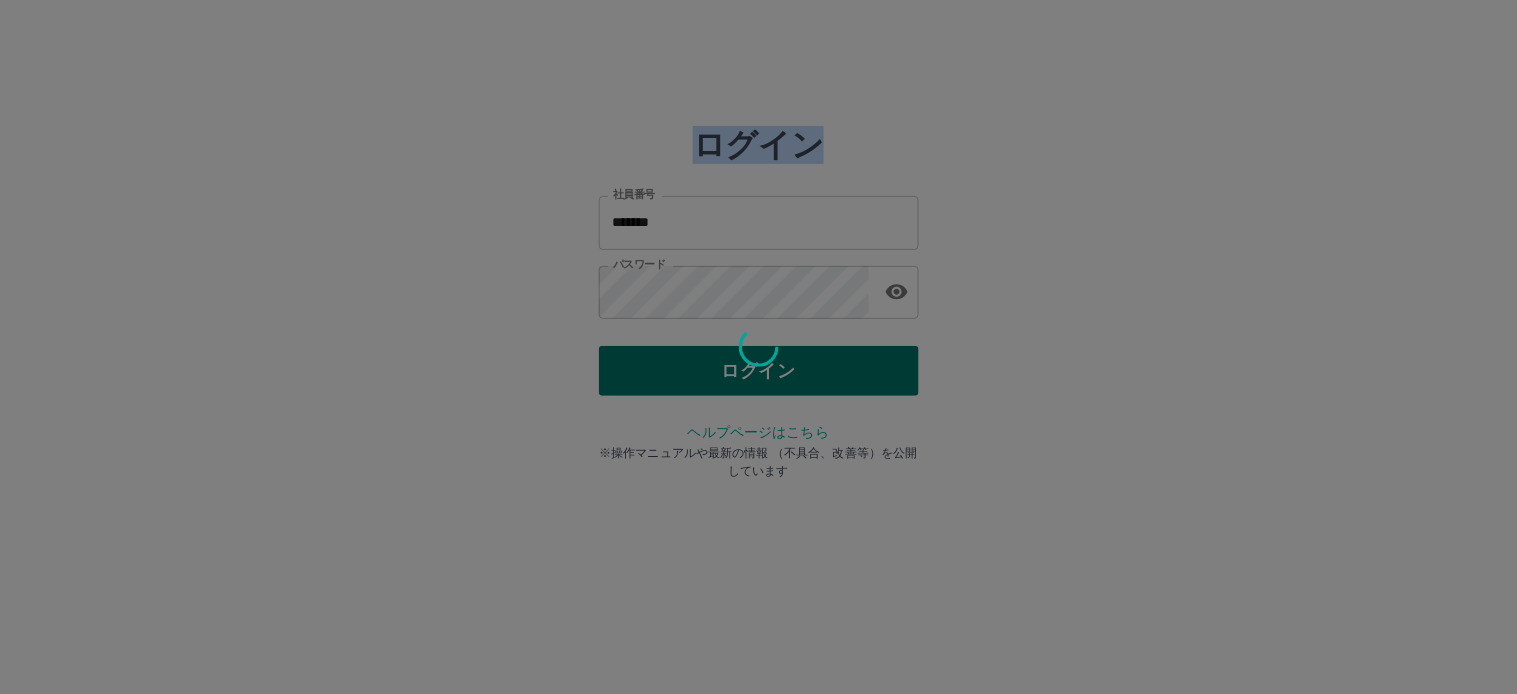 click at bounding box center [758, 347] 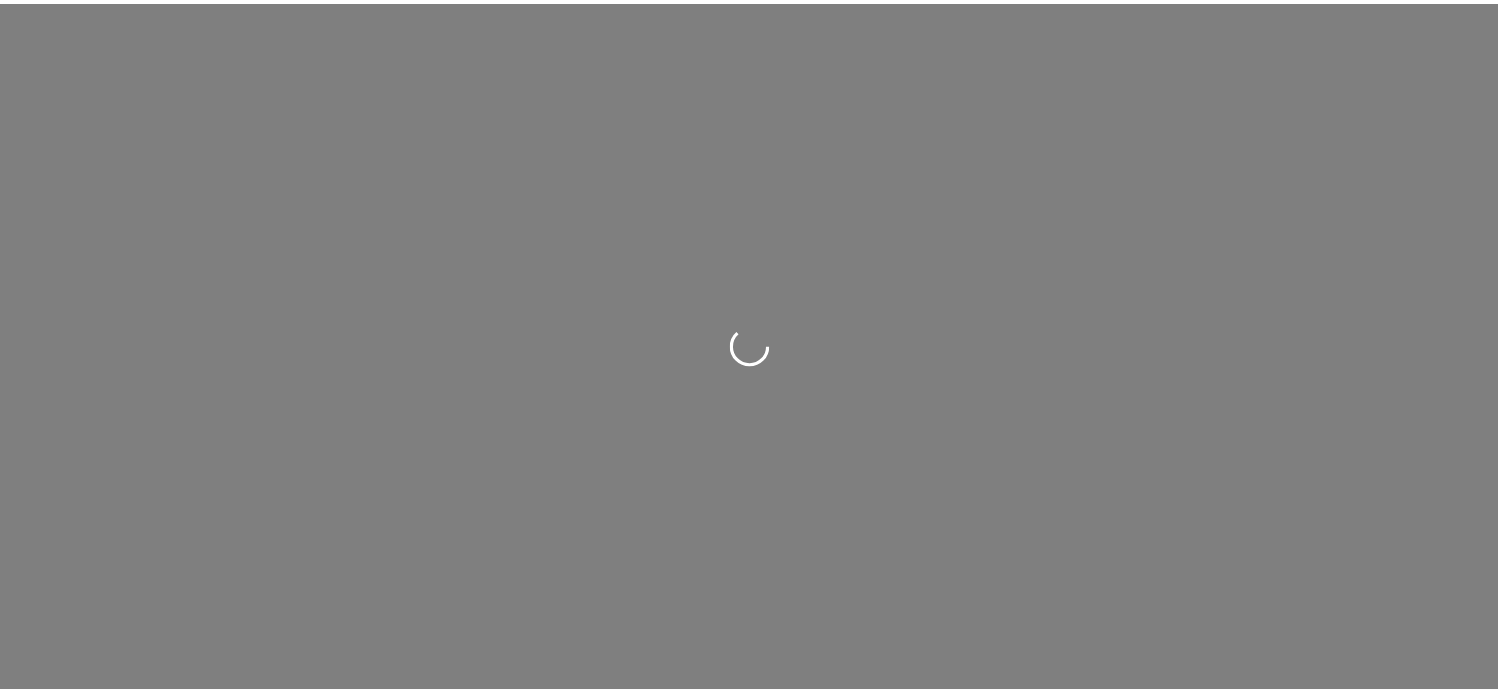 scroll, scrollTop: 0, scrollLeft: 0, axis: both 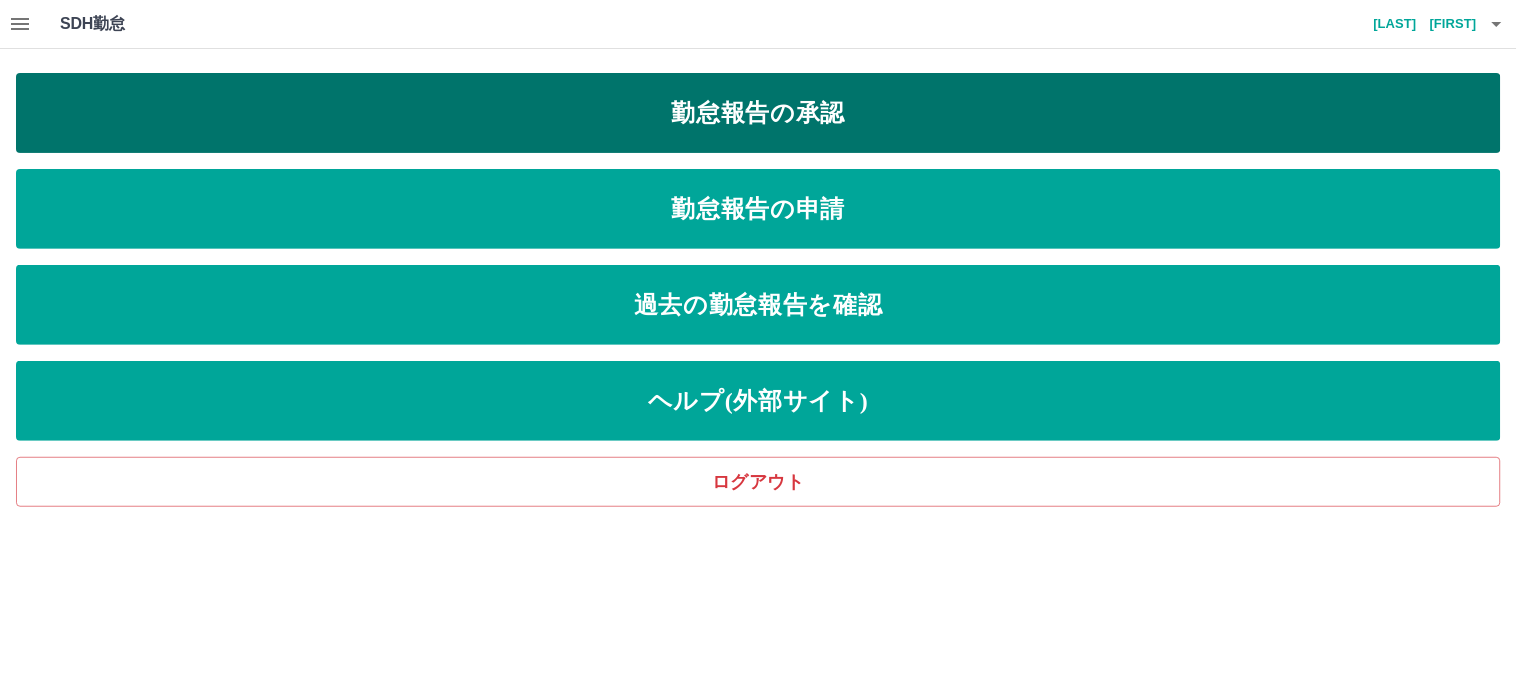 click on "勤怠報告の承認" at bounding box center (758, 113) 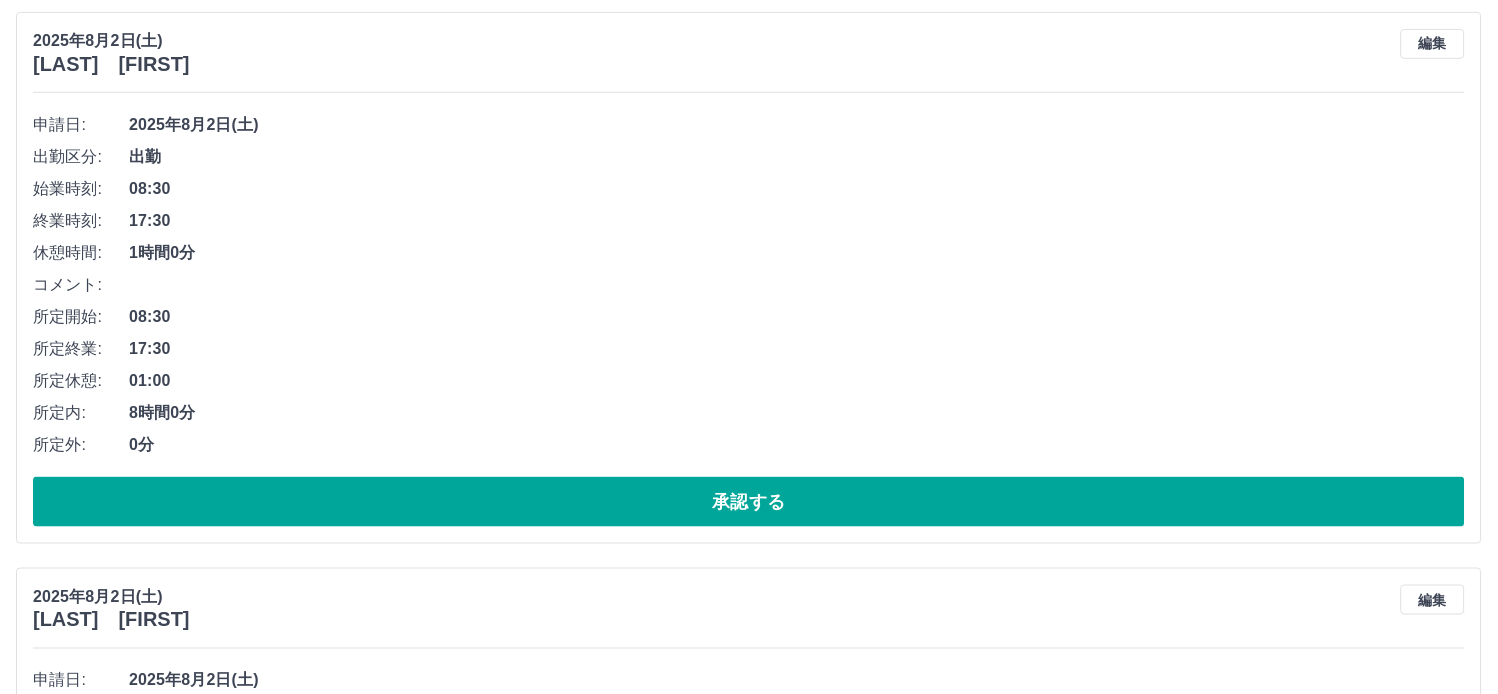 scroll, scrollTop: 0, scrollLeft: 0, axis: both 